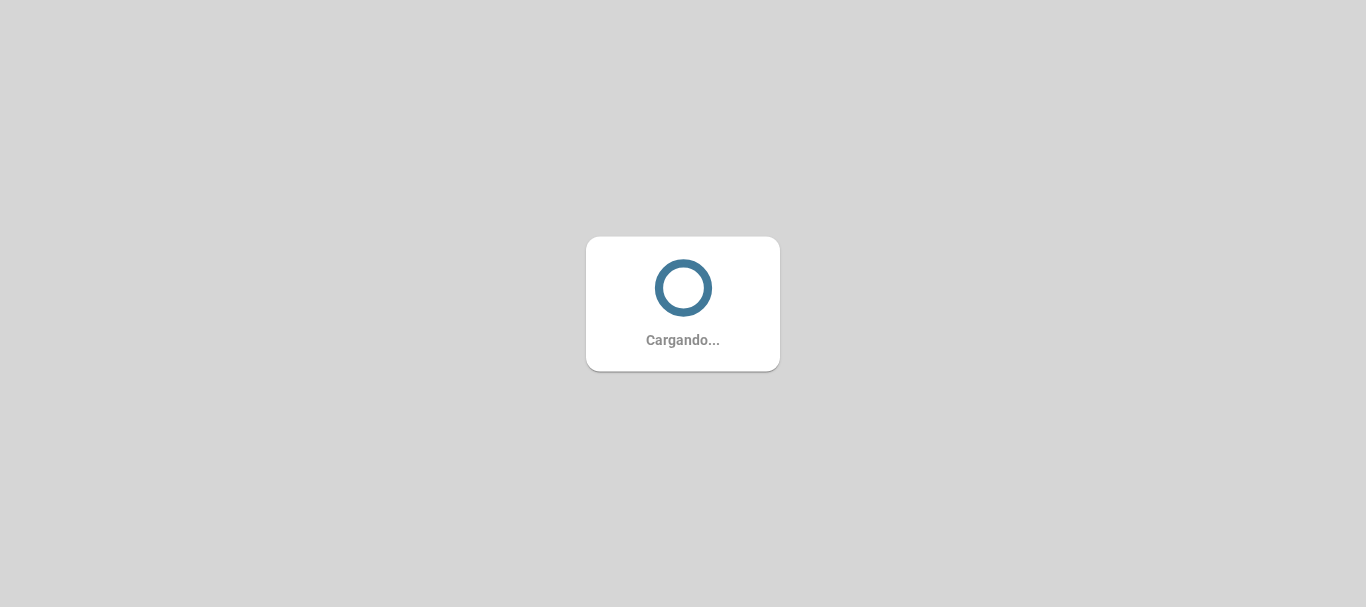 scroll, scrollTop: 0, scrollLeft: 0, axis: both 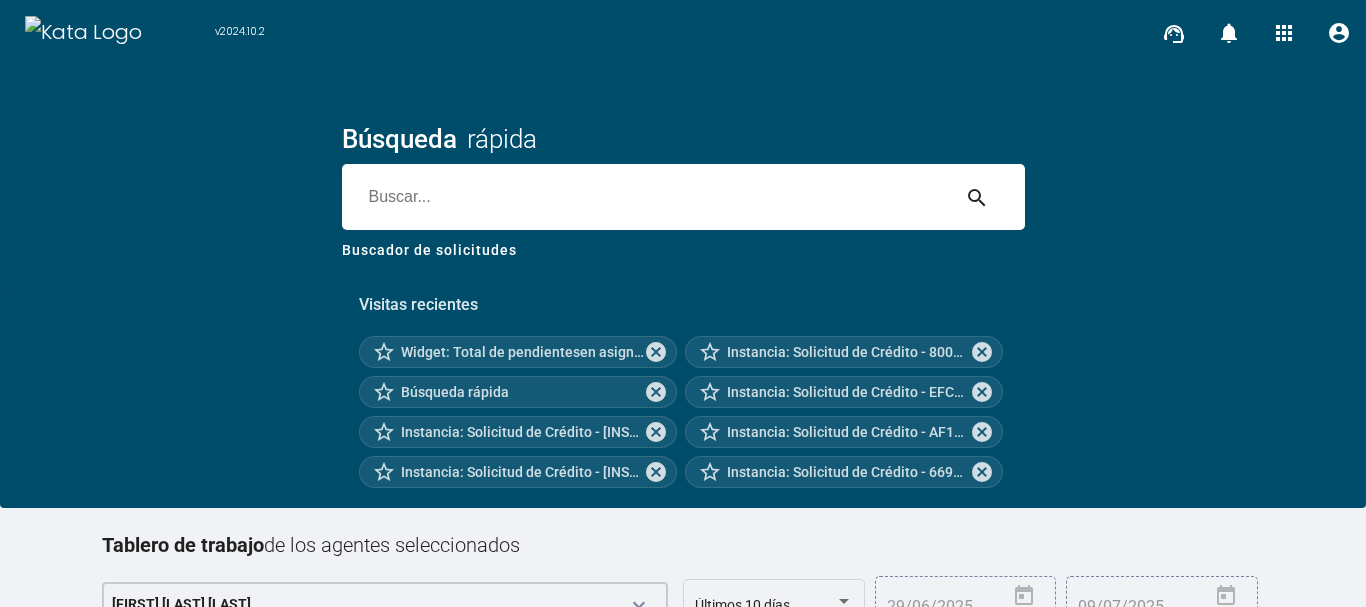 click on "Búsqueda rápida search Buscador de solicitudes" at bounding box center [683, 244] 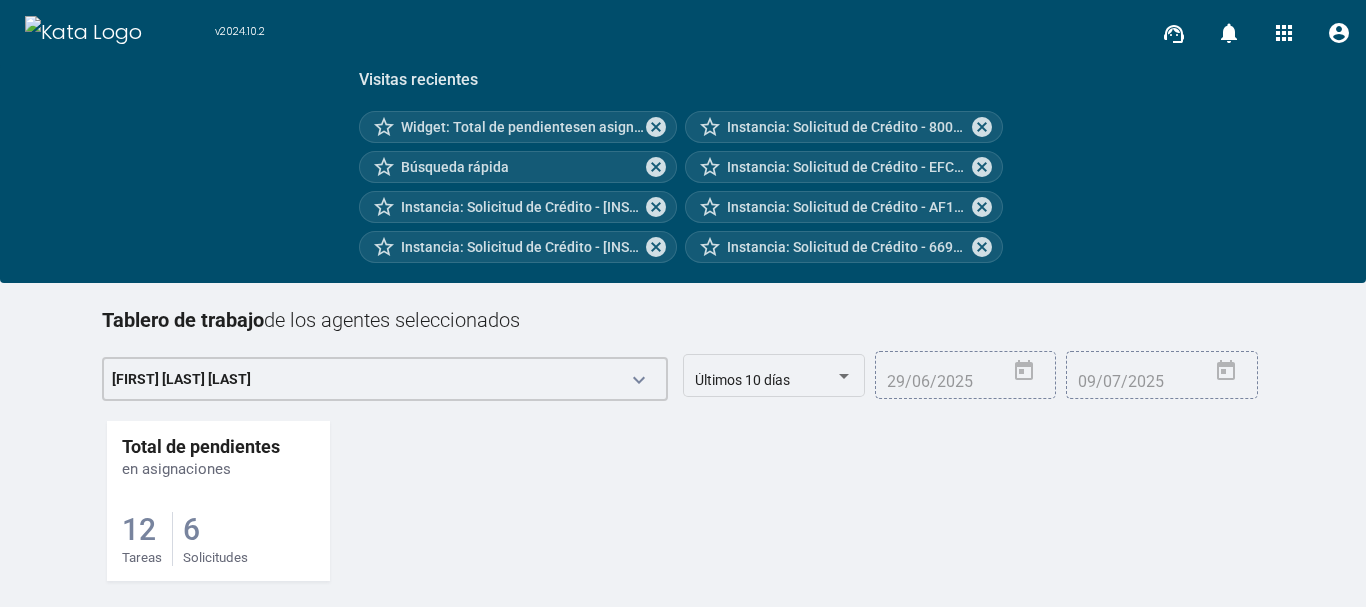 scroll, scrollTop: 254, scrollLeft: 0, axis: vertical 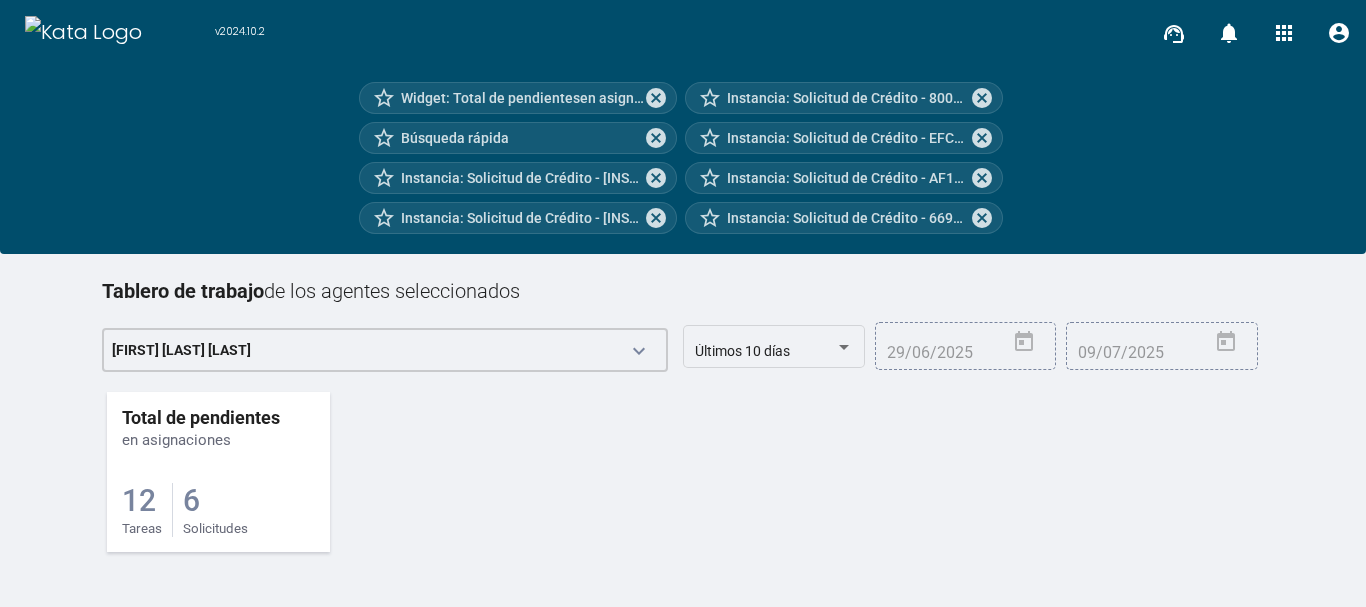 click on "6" at bounding box center (139, 500) 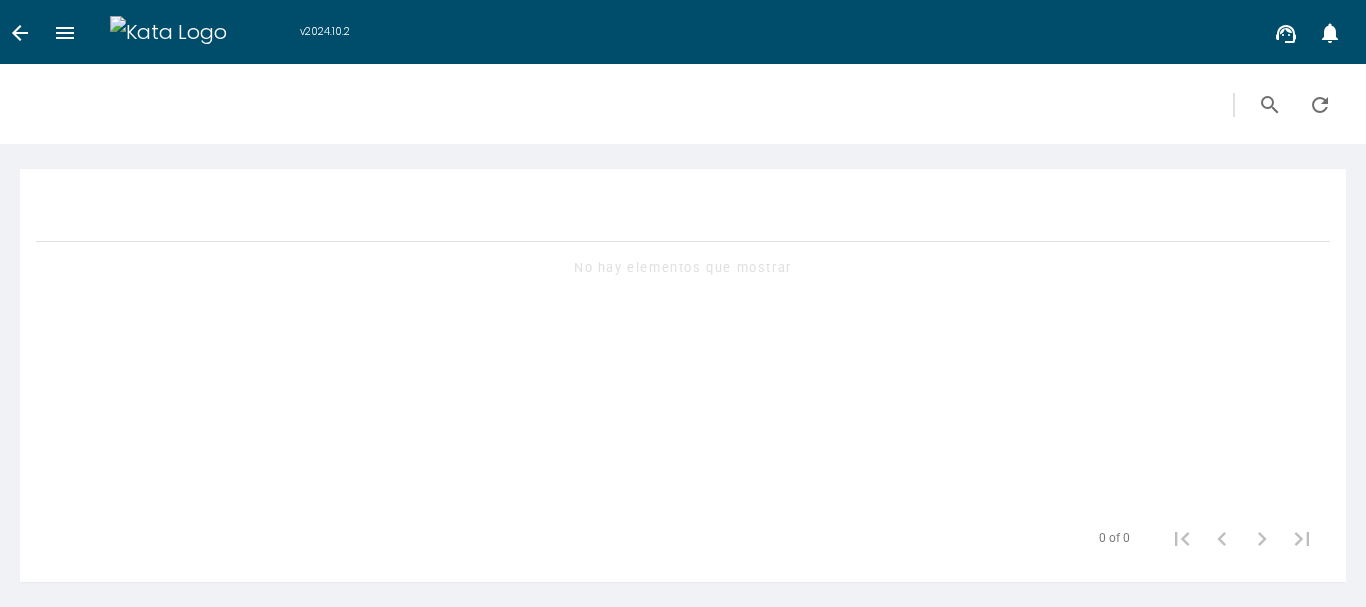 scroll, scrollTop: 0, scrollLeft: 0, axis: both 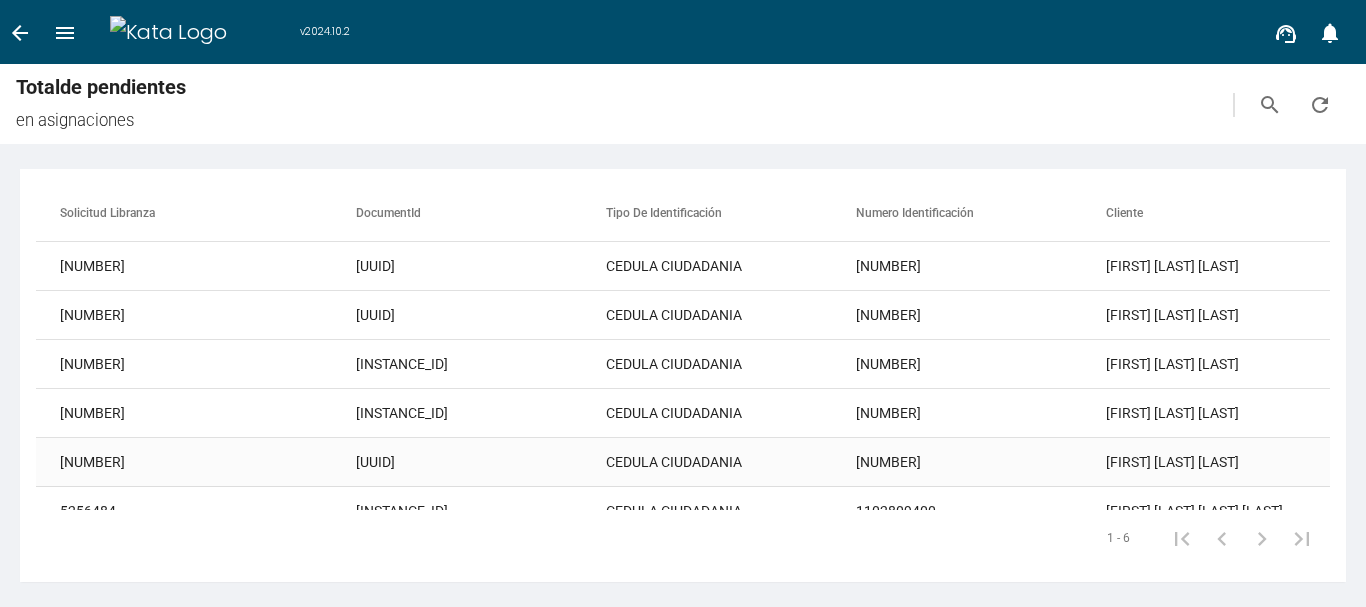 click on "[FIRST] [LAST] [LAST]" at bounding box center (1231, 266) 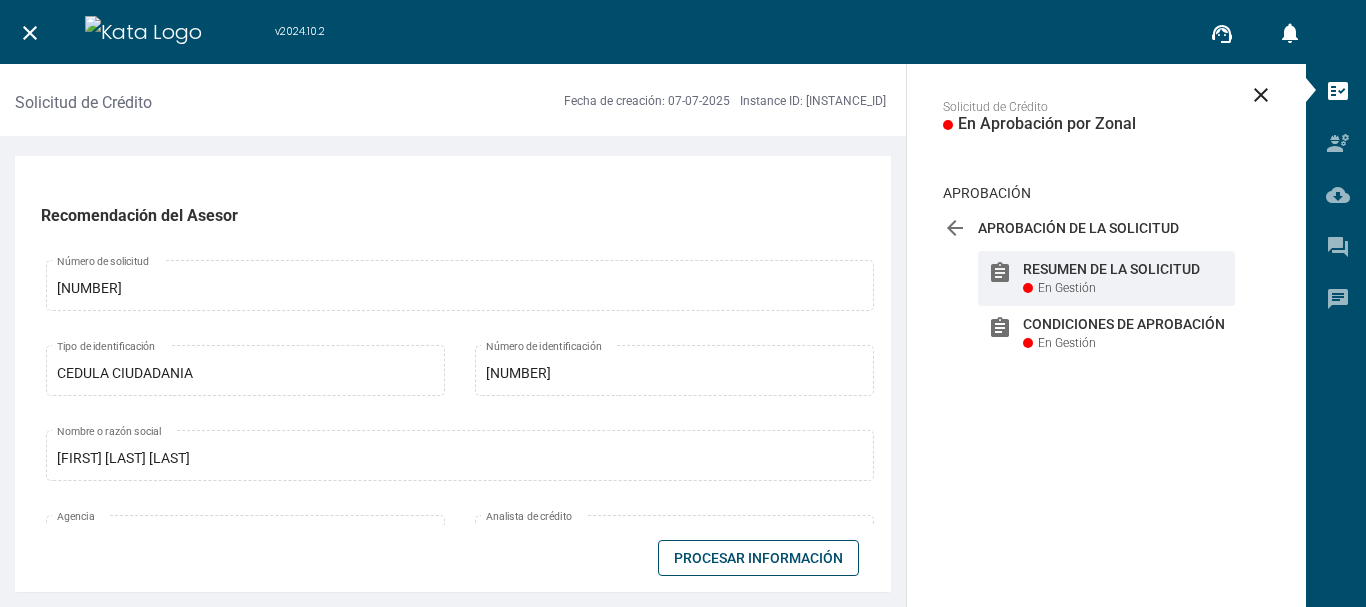 click on "Solicitud de Crédito En Aprobación por Zonal Aprobación arrow_back Aprobación de la Solicitud  En Proceso  assignment Resumen de la Solicitud En Gestión assignment Condiciones de Aprobación En Gestión" at bounding box center (1106, 228) 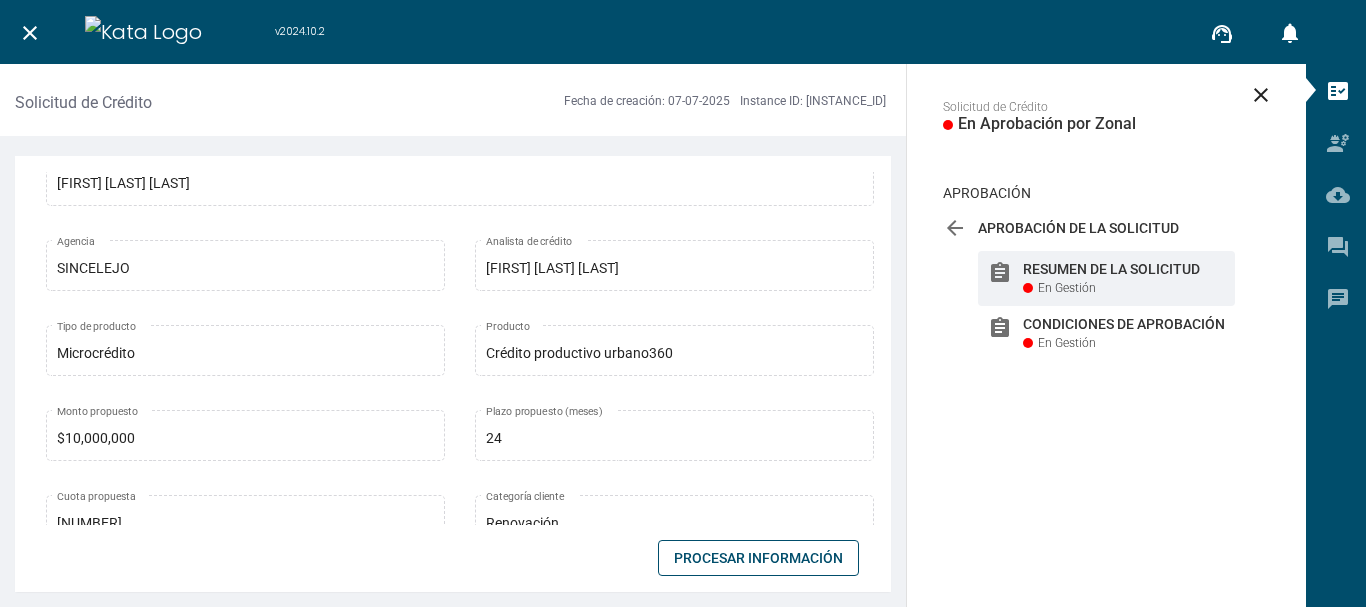 scroll, scrollTop: 270, scrollLeft: 0, axis: vertical 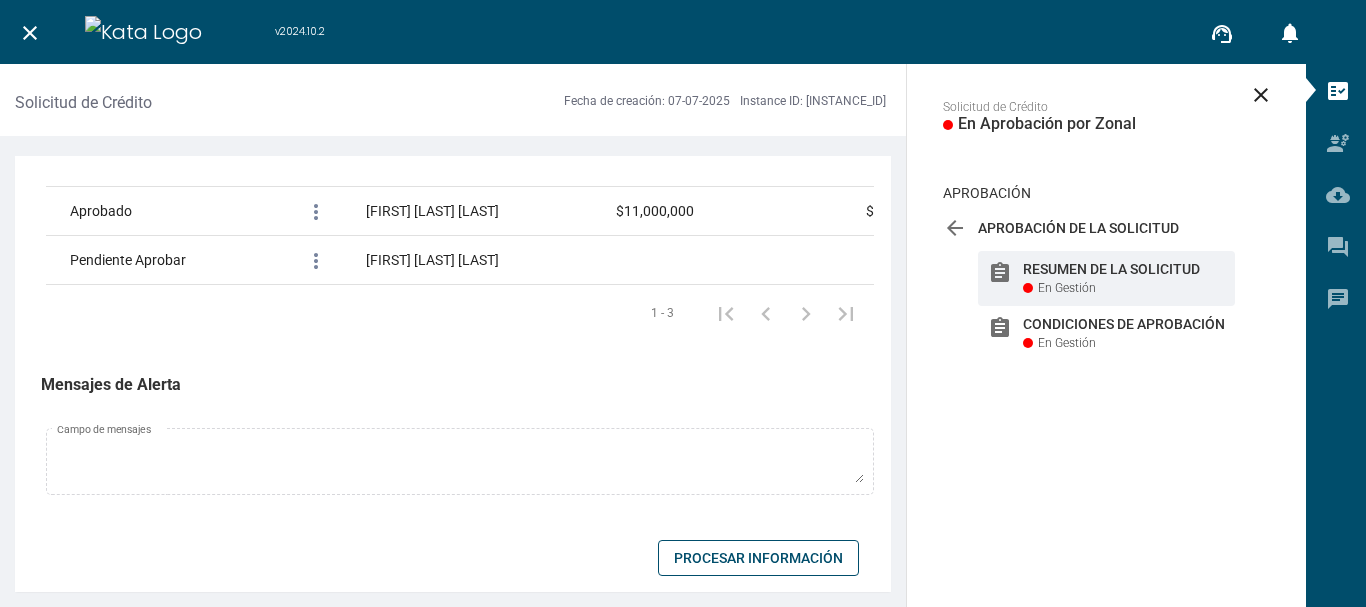 click on "Procesar Información" at bounding box center (758, 558) 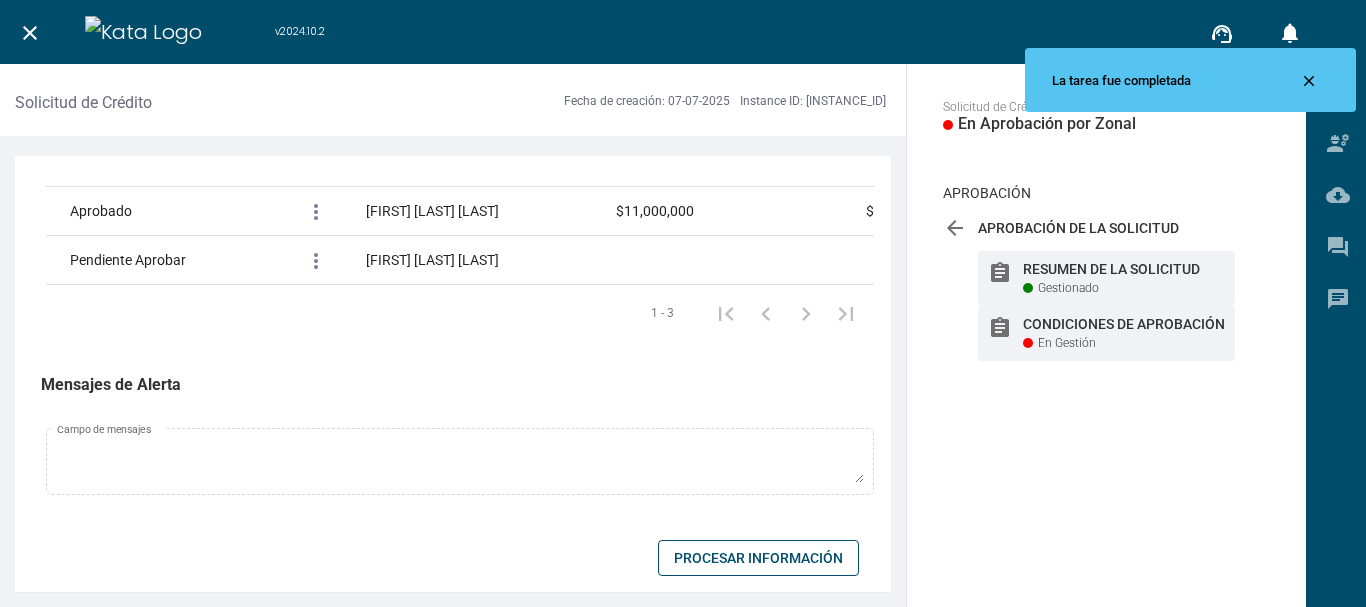 click on "Condiciones de Aprobación" at bounding box center [1124, 269] 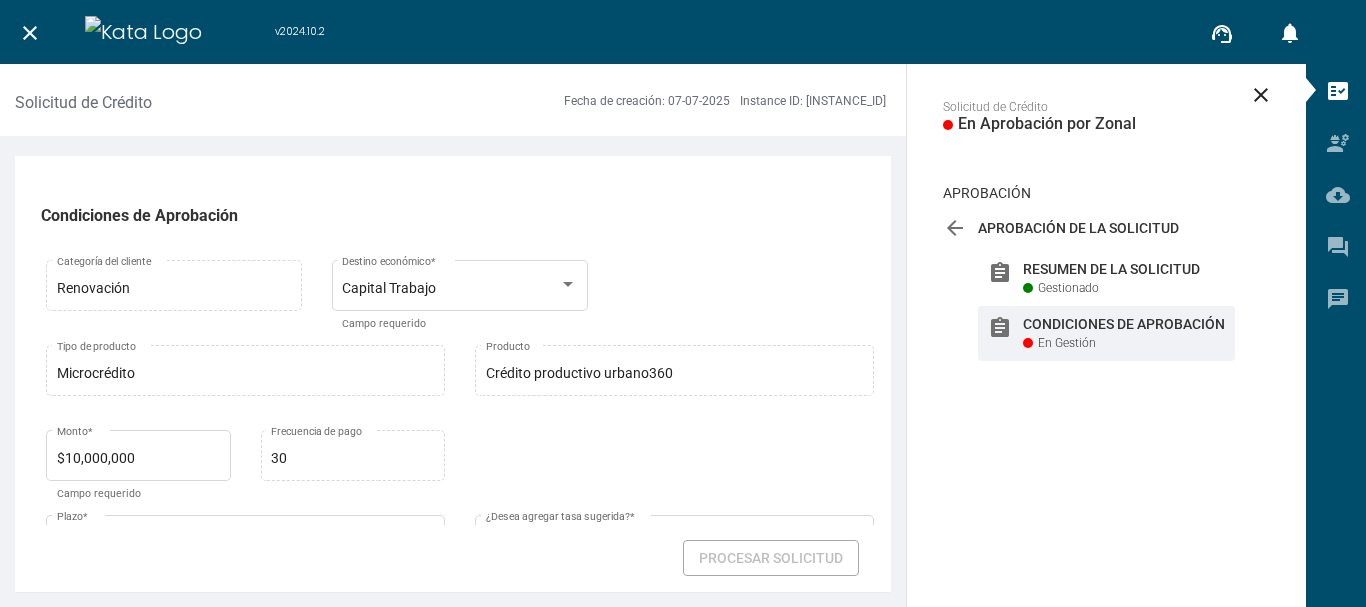 click on "Condiciones de Aprobación Renovación  Categoría del cliente  Microcrédito  Tipo de producto para destino  Capital Trabajo  Destino económico   *  Campo requerido
Microcrédito  Tipo de producto  Crédito productivo urbano360  Producto  $[MONTO]  Monto   *  Campo requerido
Microcrédito  Producto para frecuencia  Crédito productivo urbano360  Producto  30  Frecuencia de pago  24  Plazo   *  Campo requerido
false   Sí   No  ¿Desea agregar tasa sugerida?   *  Campo requerido
0.00%  Tasa sugerida     Tipo de tasa sugerida  {"111-1":"Escalar","111-2":"Escalar&VerCamposTasa","111-7":"Escalar","111-9":"Escalar","111-11":"Escalar"}  Configuración de productos que escalan     Clase de tasa   Plus de la tasa   Días de revisión  $[PRIMA]  Prima seguro  11382  Sumatoria Prima Seguro  811  Lista de seguros voluntarios  984  Seguros de prima fija  07/07/2025  Fecha estimada de desembolso   *  Campo requerido
07/08/2025  Fecha primera cuota   *  Campo requerido
¿Anexa garantía inmueble?     *" at bounding box center [453, 376] 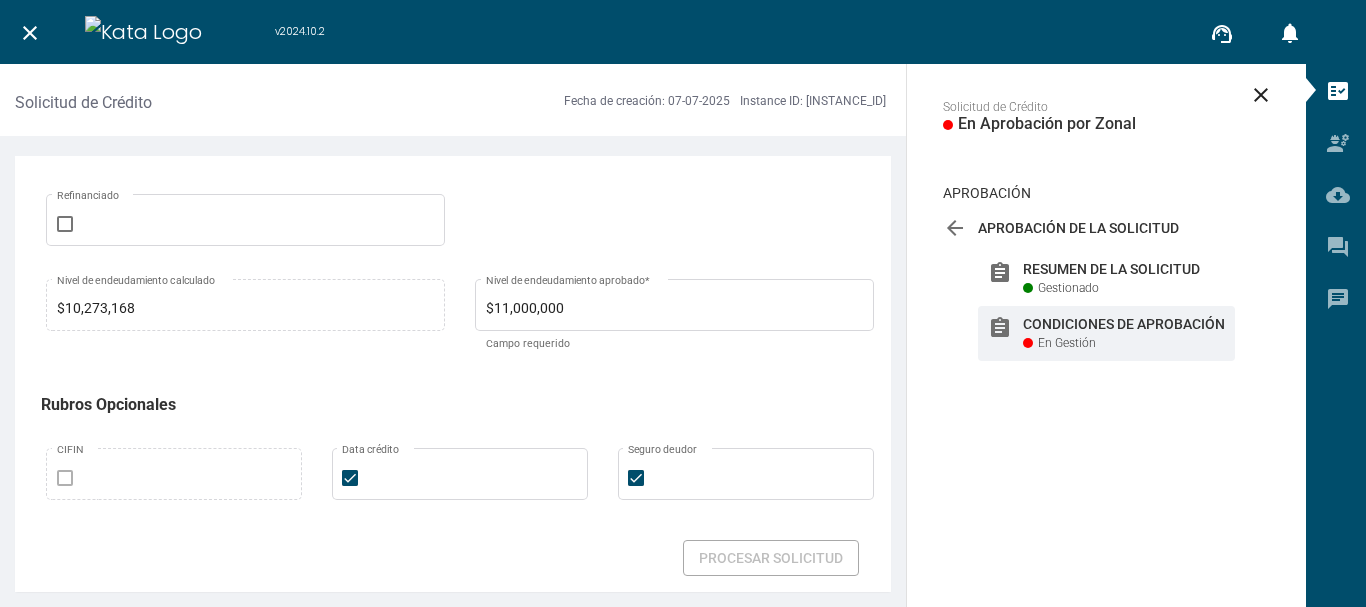 scroll, scrollTop: 677, scrollLeft: 0, axis: vertical 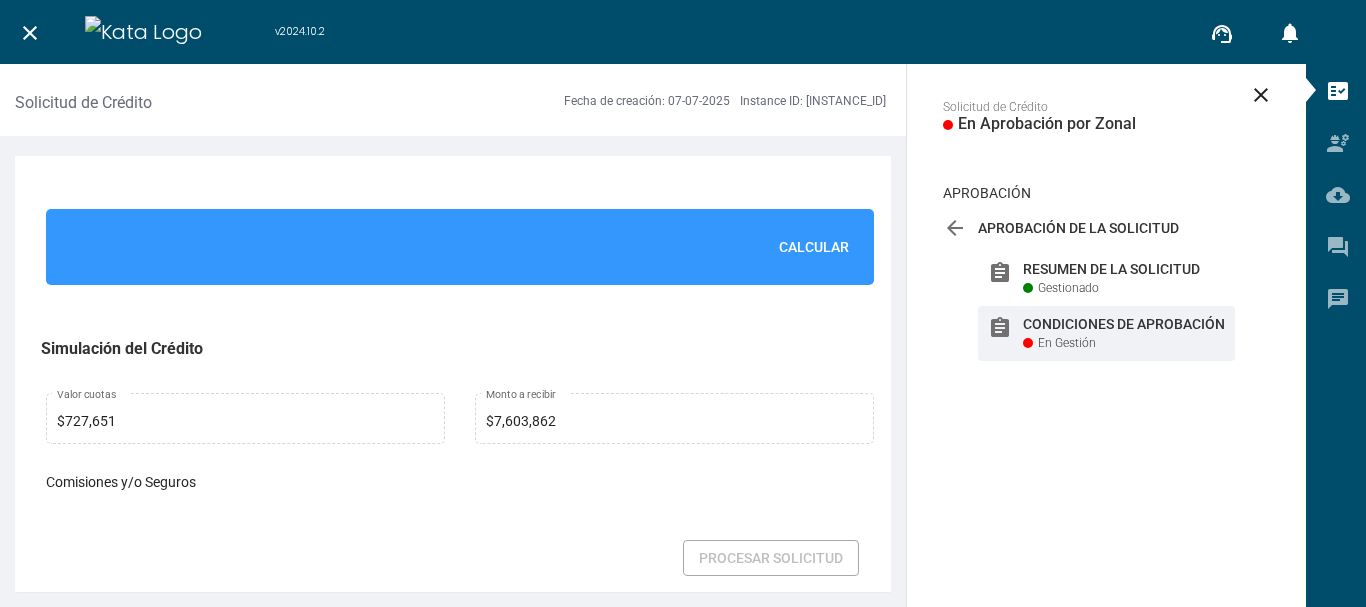 click on "Calcular" at bounding box center (814, 247) 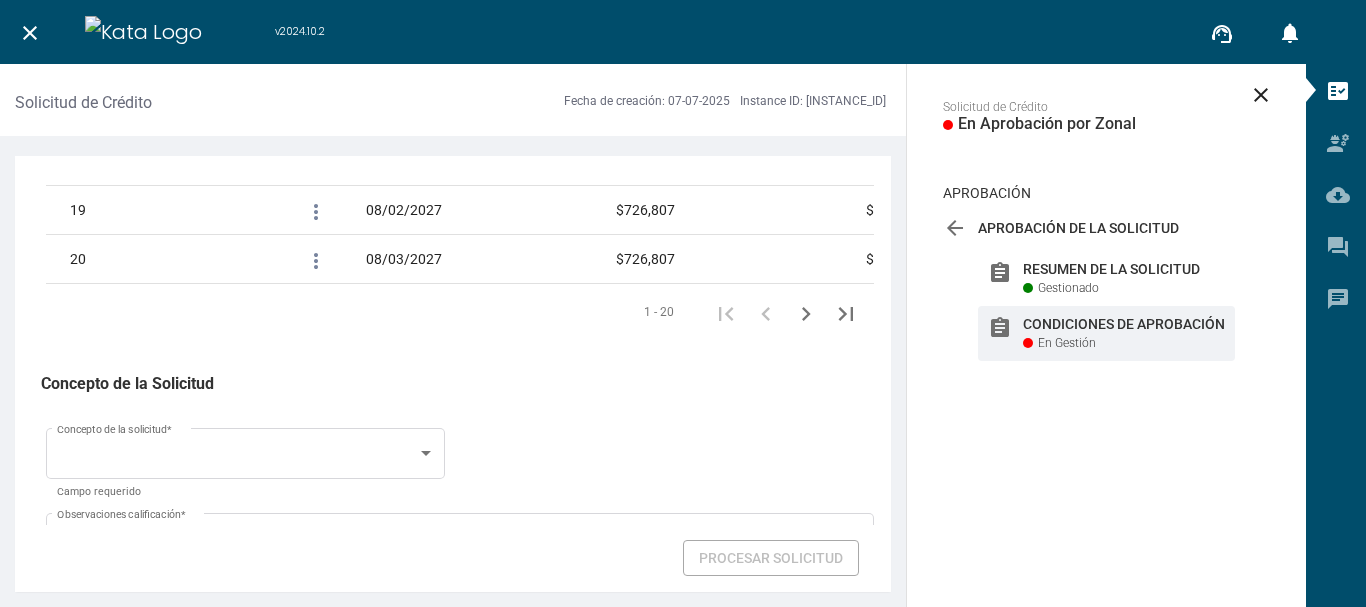 scroll, scrollTop: 3245, scrollLeft: 0, axis: vertical 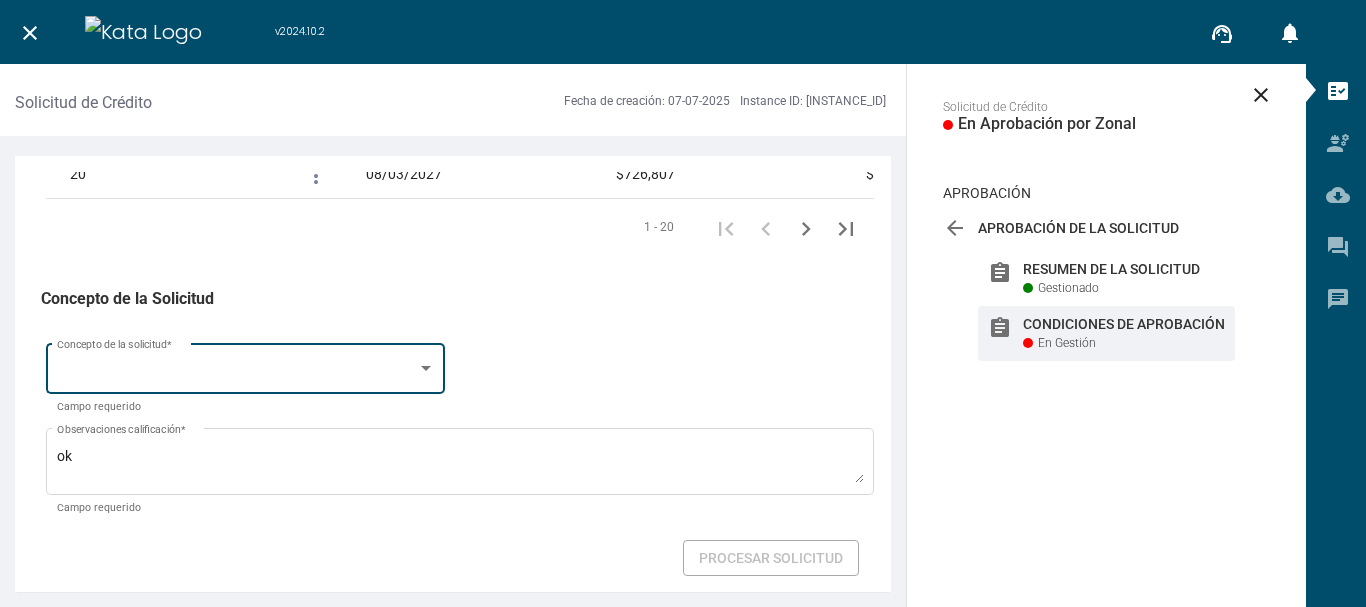 click on "Concepto de la solicitud   *" at bounding box center (246, 366) 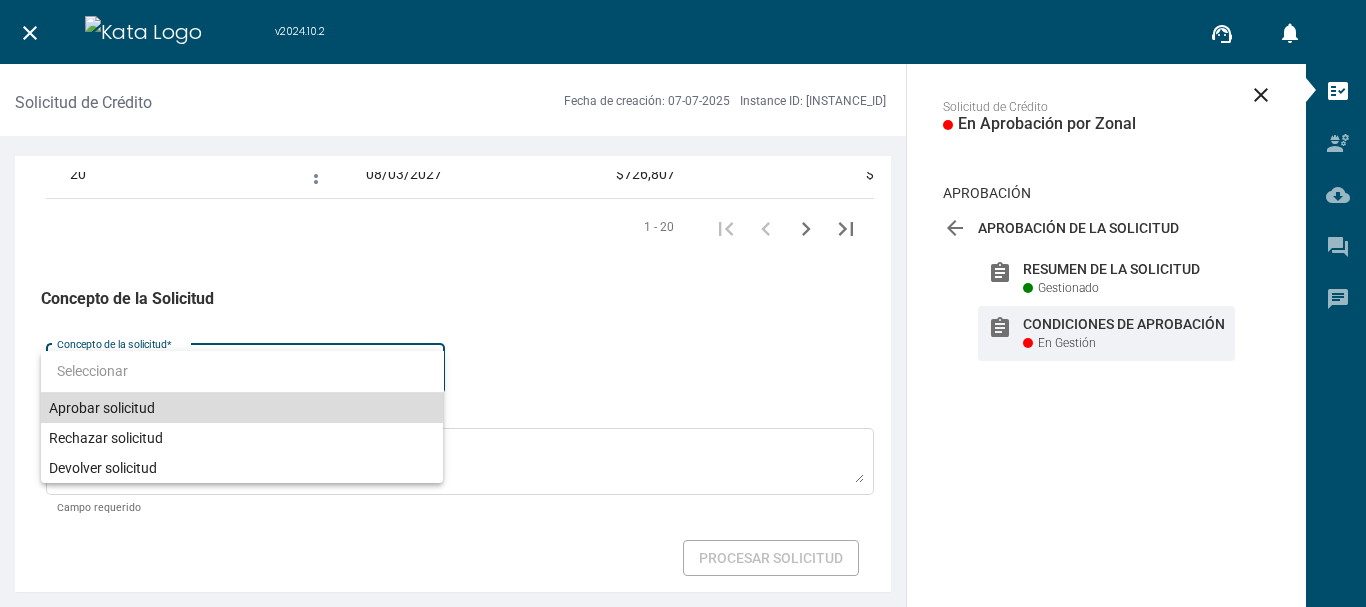click on "Aprobar solicitud" at bounding box center [242, 408] 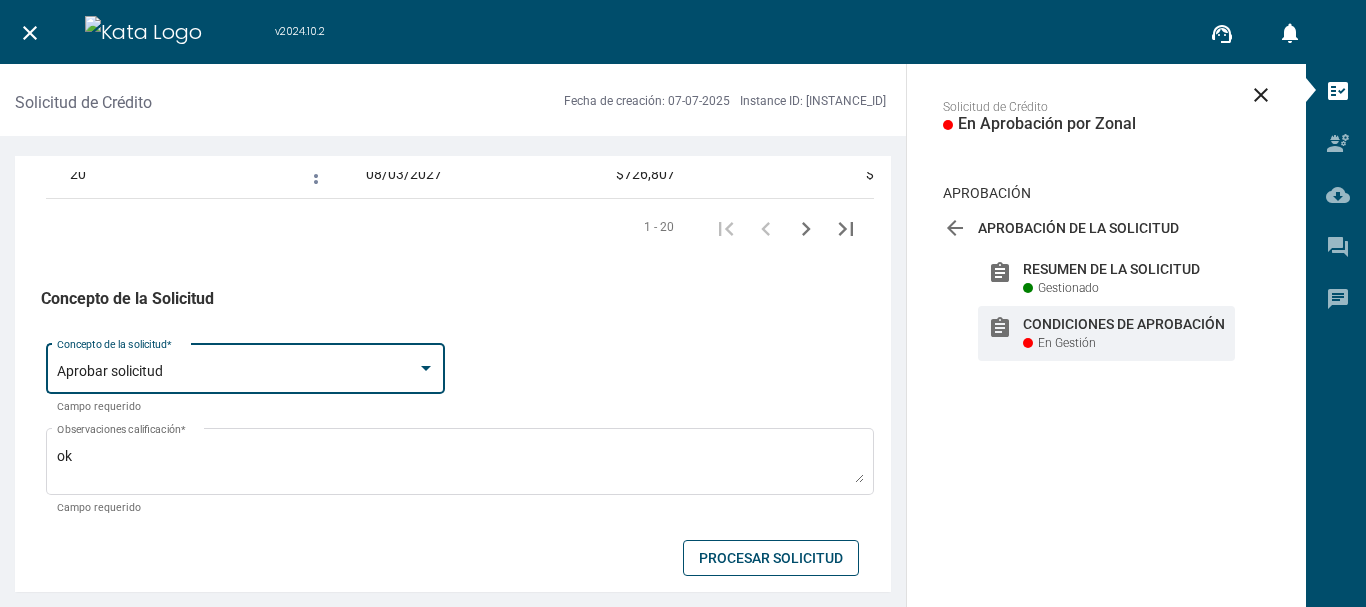 click on "Procesar Solicitud" at bounding box center (771, 558) 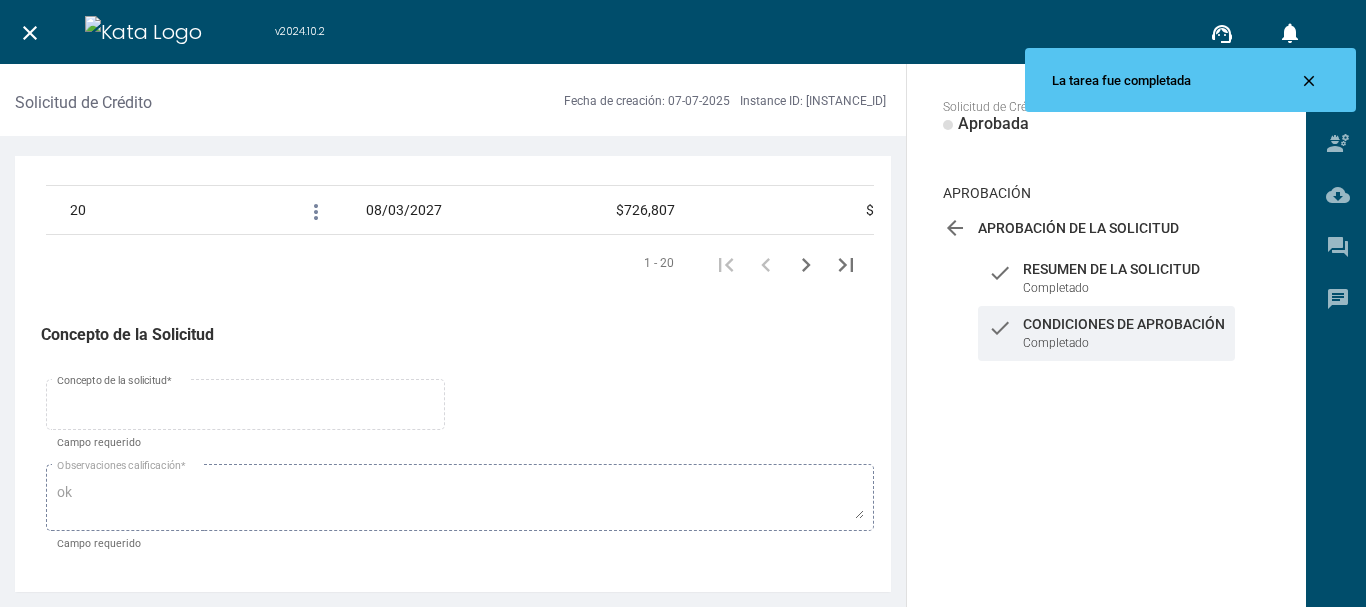 scroll, scrollTop: 3375, scrollLeft: 0, axis: vertical 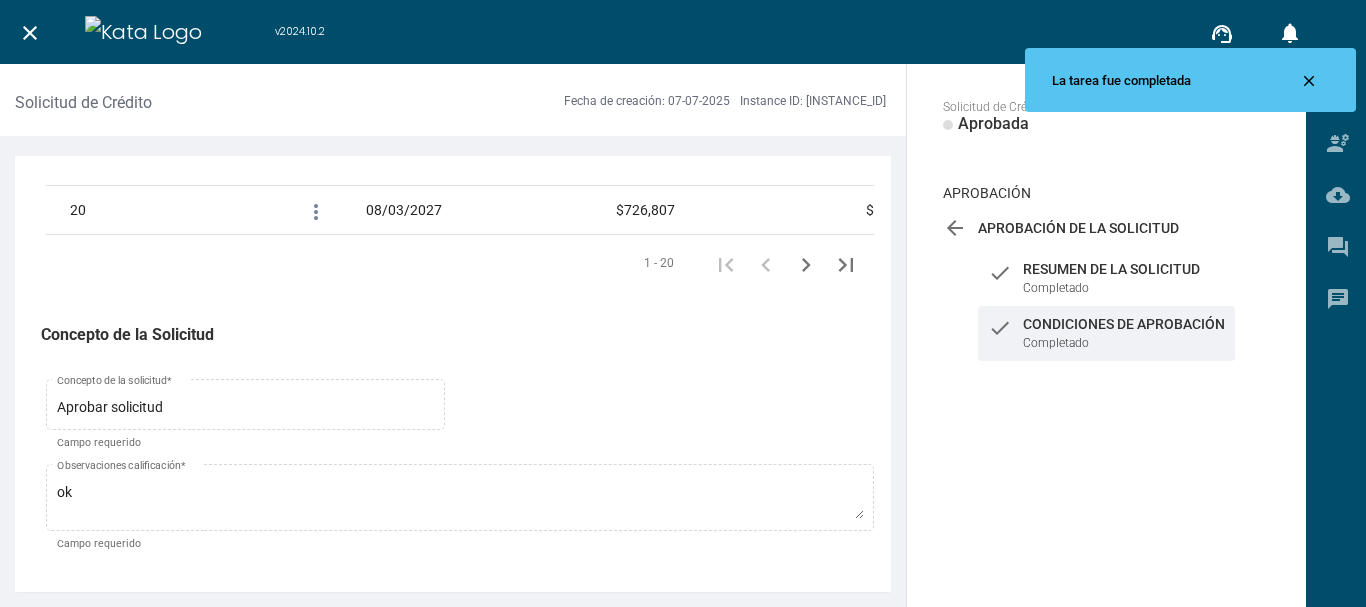 click on "close" at bounding box center (30, 33) 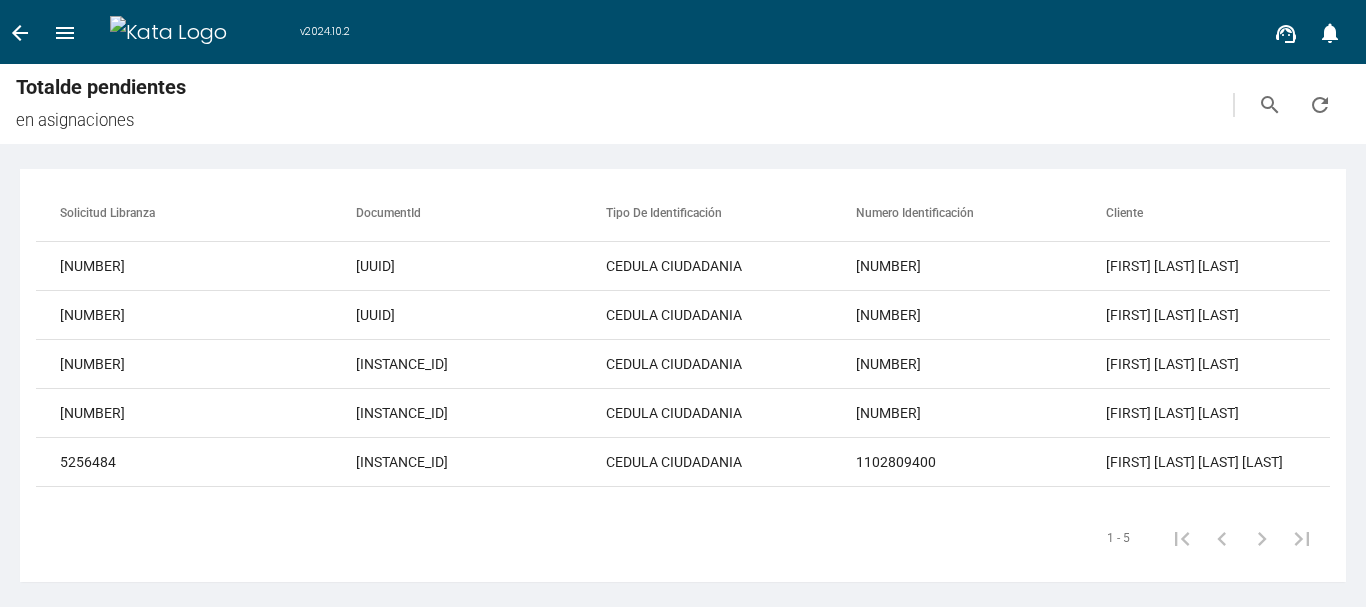 click on "1 - 5" at bounding box center (1202, 538) 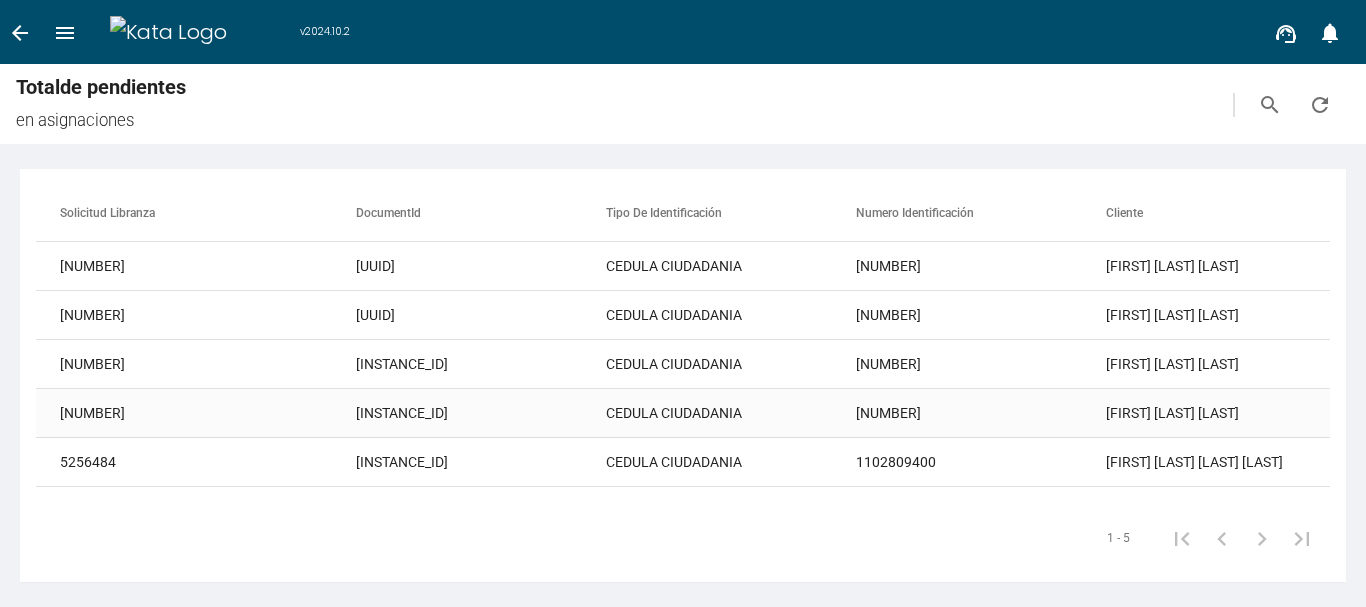 click on "[NUMBER]" at bounding box center (981, 266) 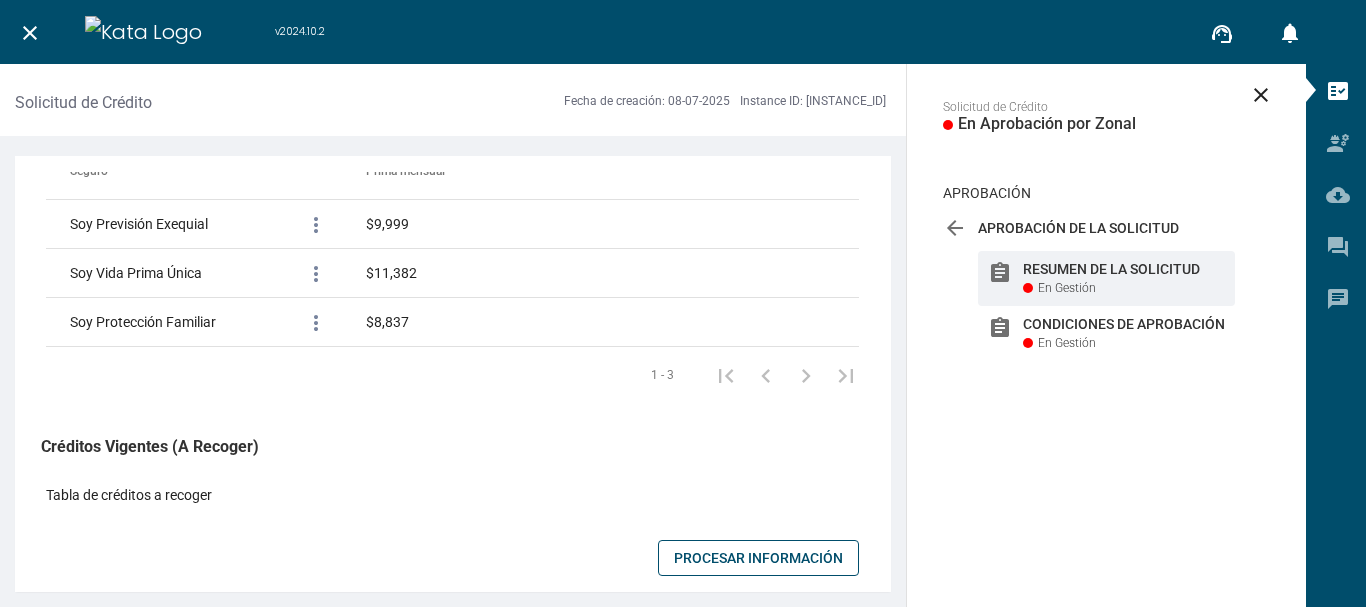 scroll, scrollTop: 1800, scrollLeft: 0, axis: vertical 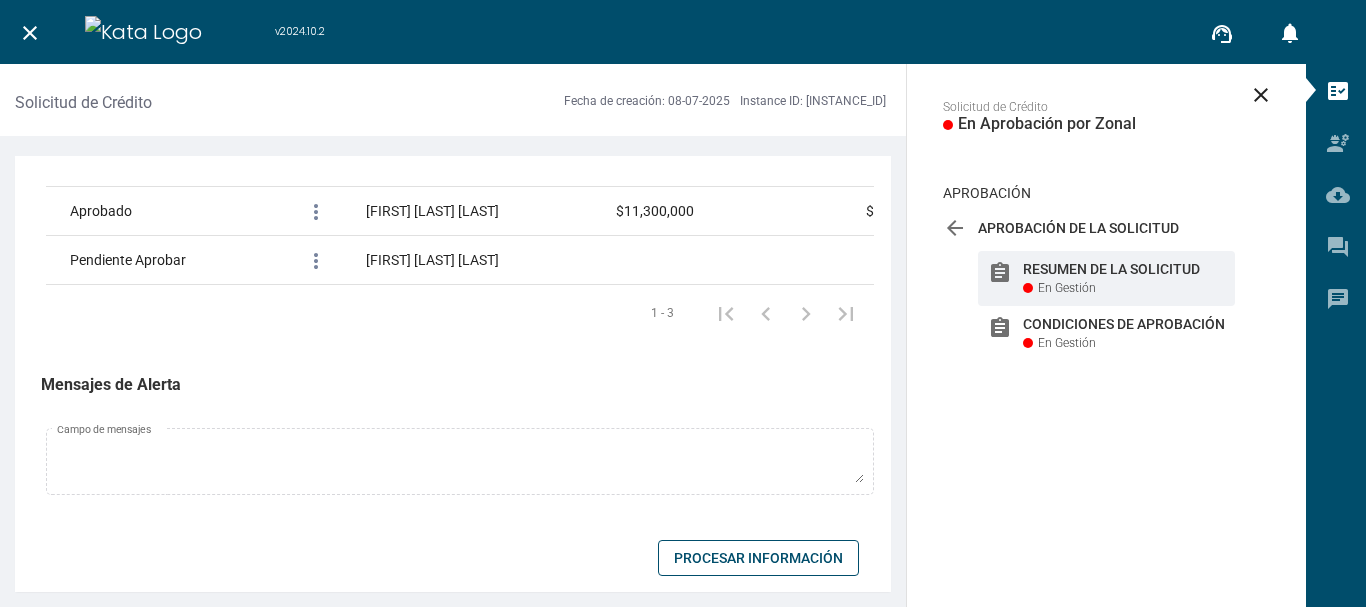 click on "Procesar Información" at bounding box center (758, 558) 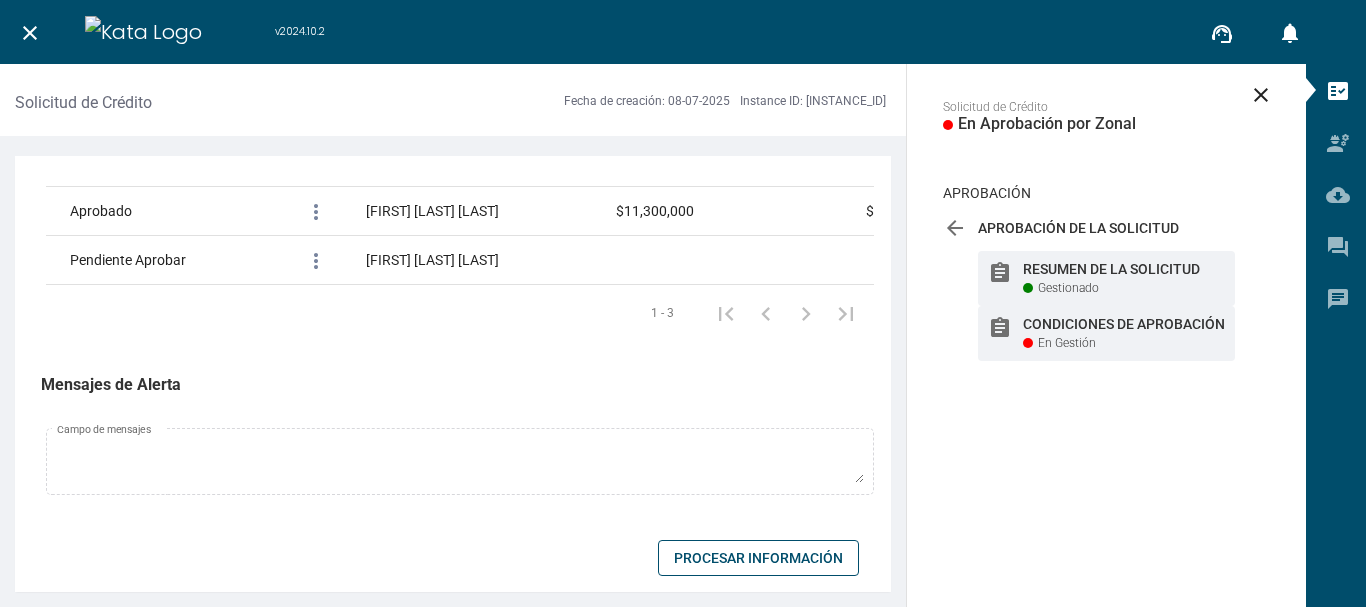 click on "assignment Condiciones de Aprobación En Gestión" at bounding box center (1106, 333) 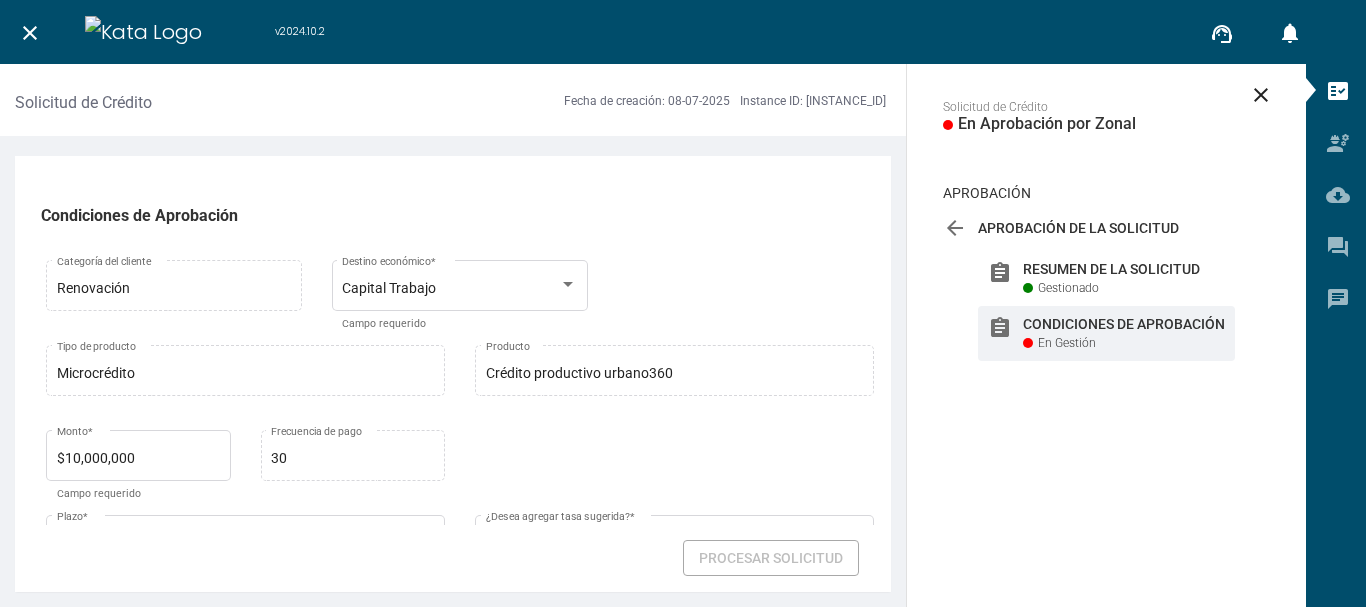 scroll, scrollTop: 308, scrollLeft: 0, axis: vertical 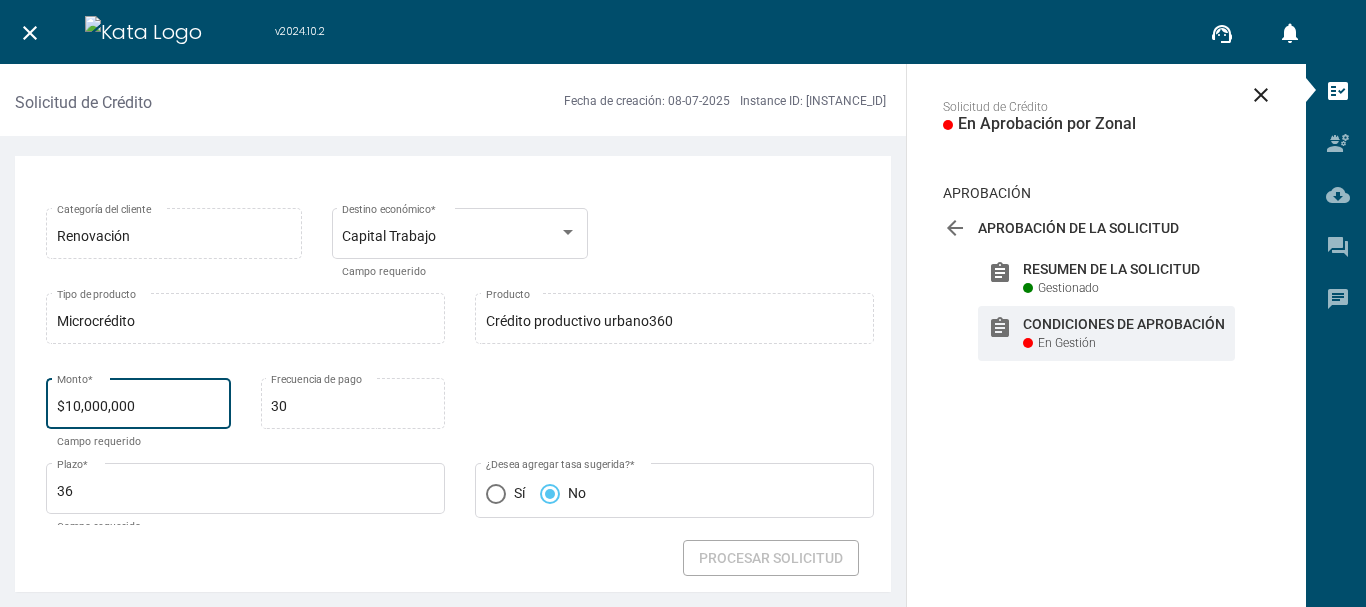 click on "$10,000,000" at bounding box center (139, 407) 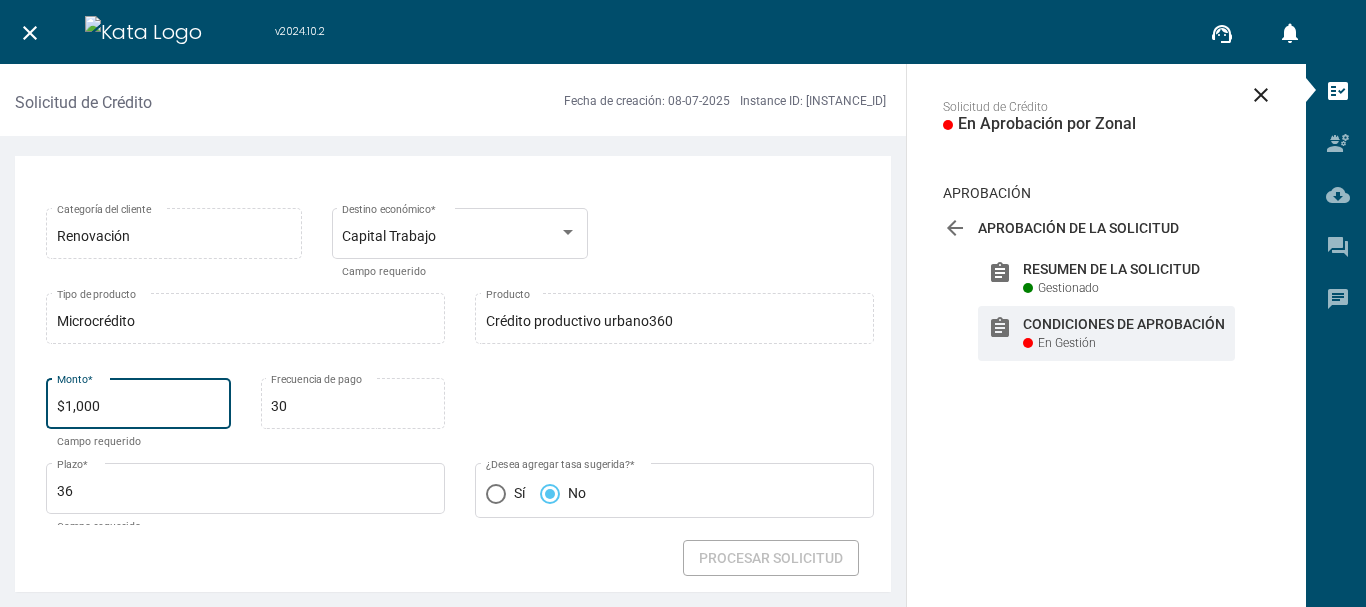 type on "$100" 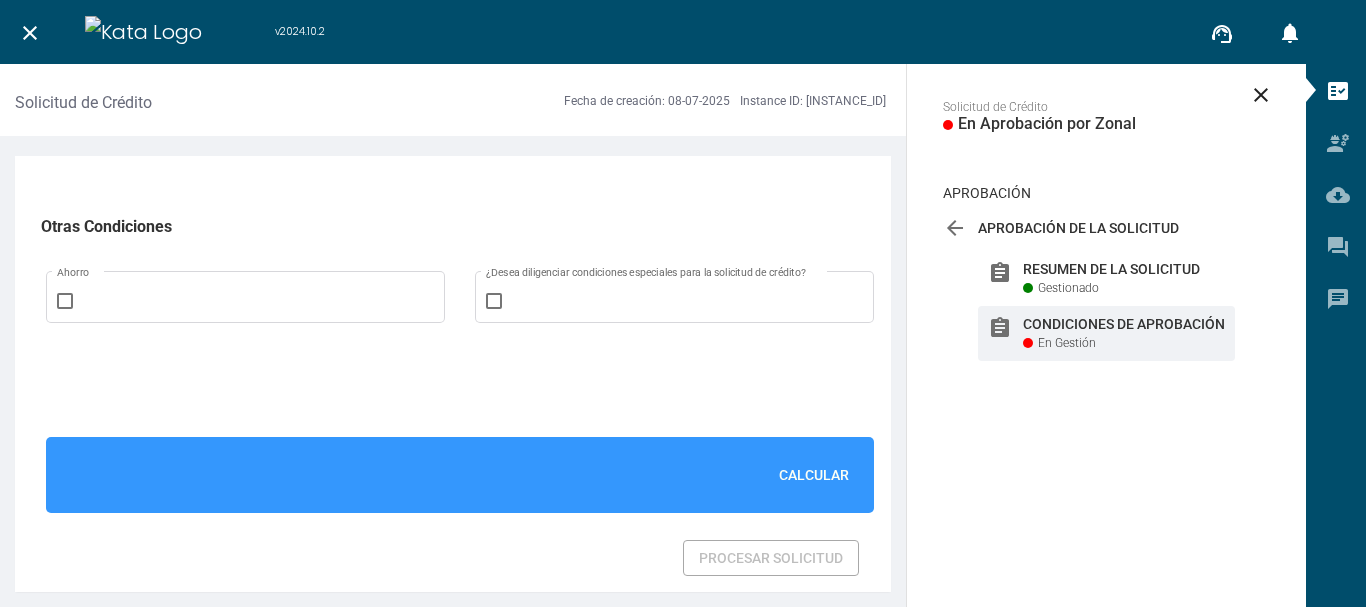 scroll, scrollTop: 1284, scrollLeft: 0, axis: vertical 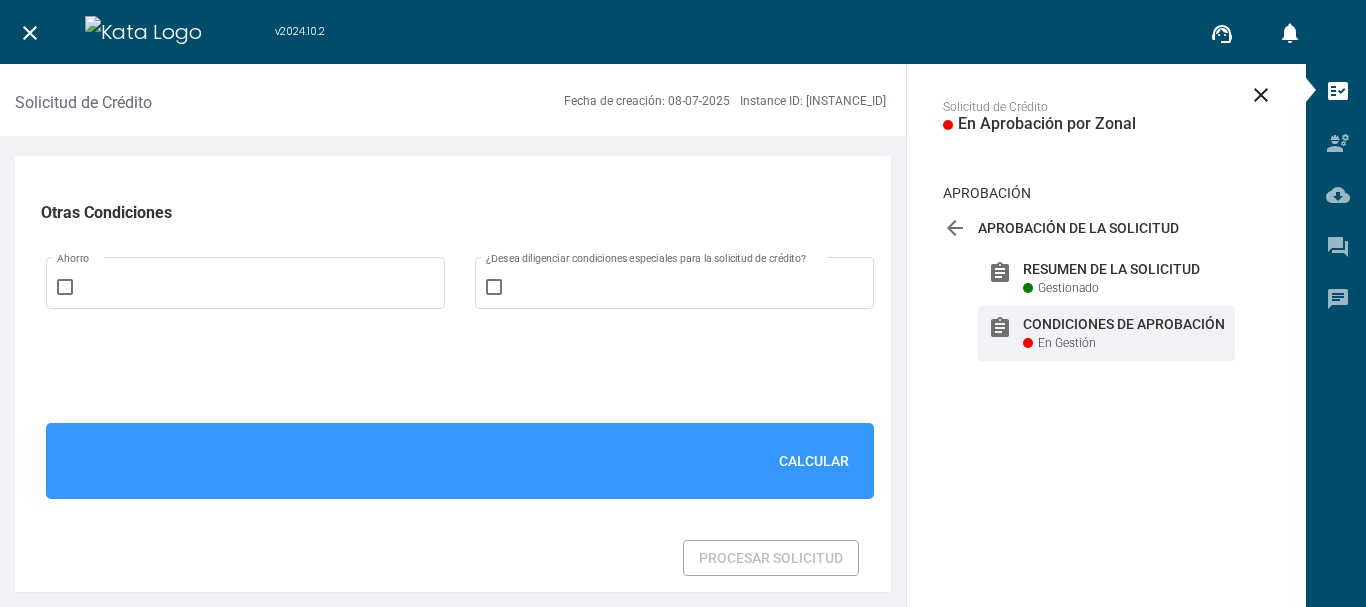 type on "$8,600,000" 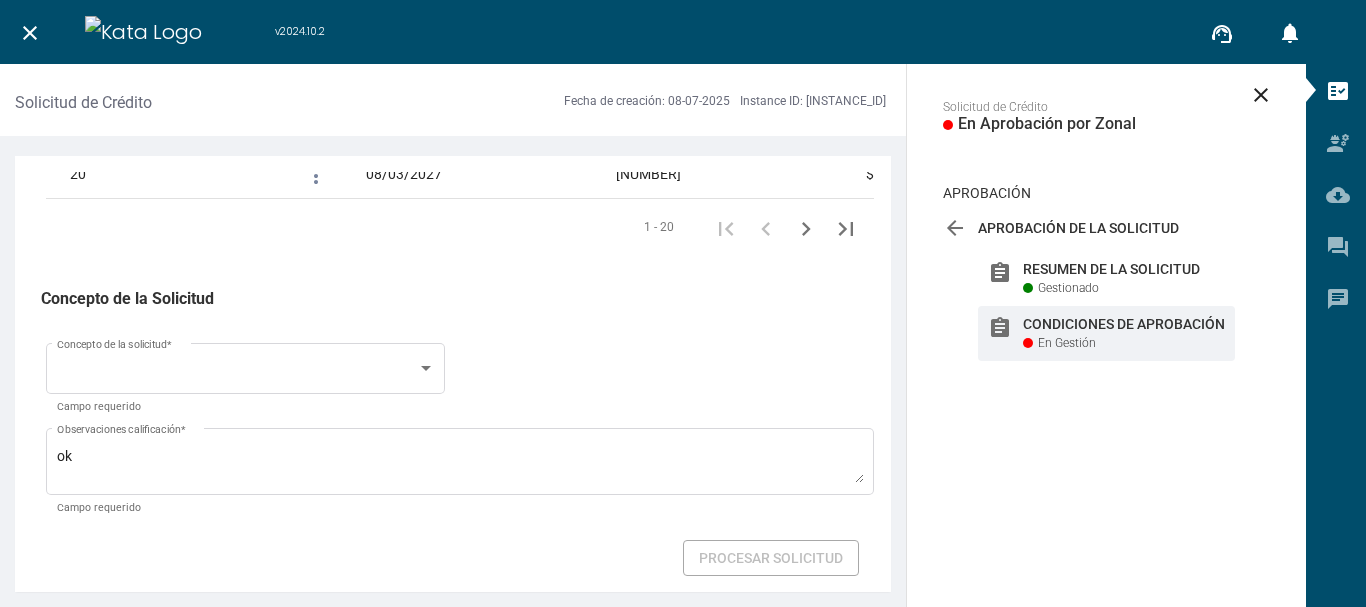 scroll, scrollTop: 3509, scrollLeft: 0, axis: vertical 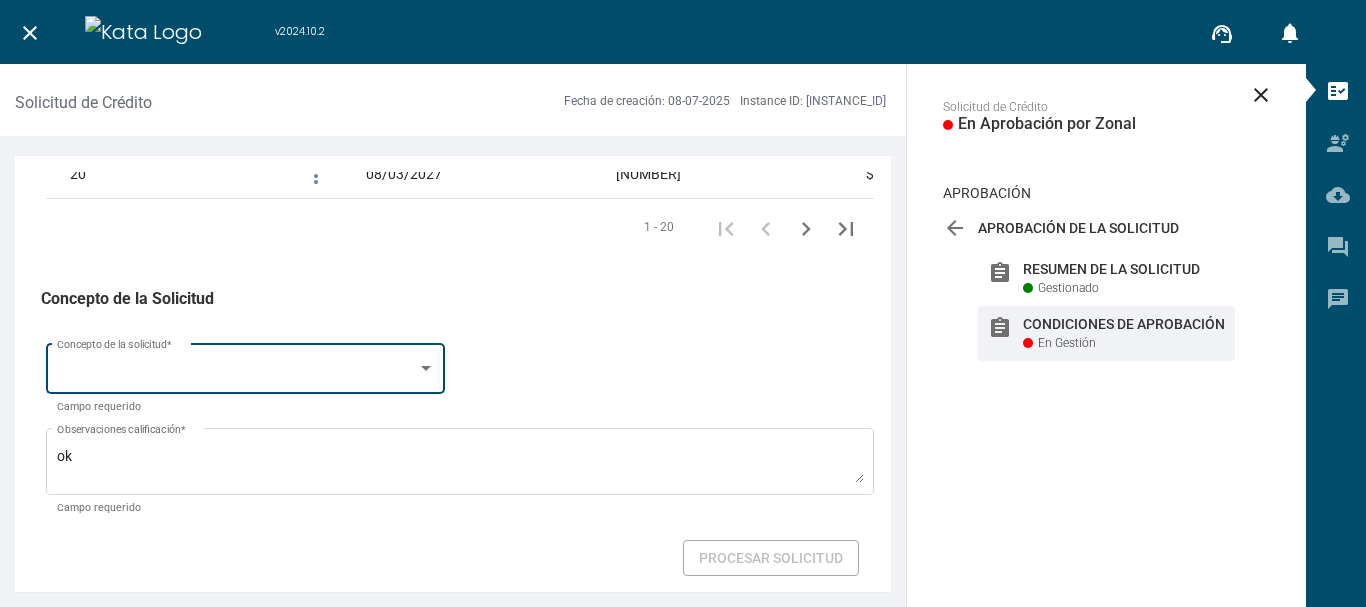 click at bounding box center [237, 372] 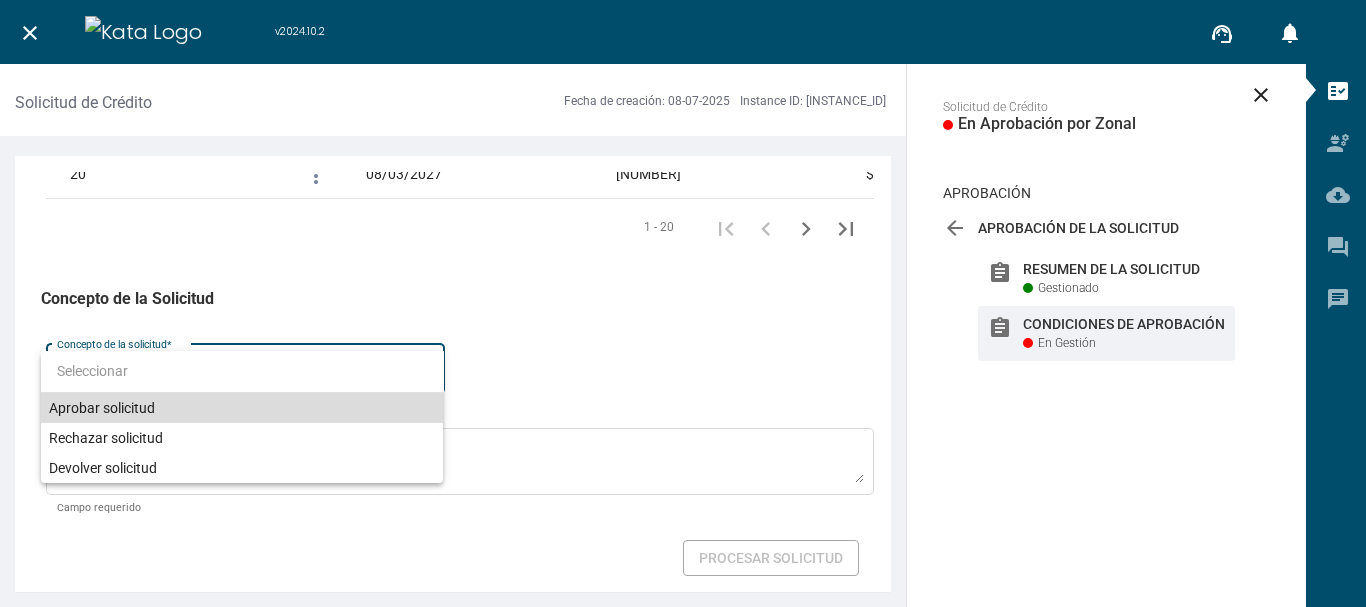 click on "Aprobar solicitud" at bounding box center [242, 408] 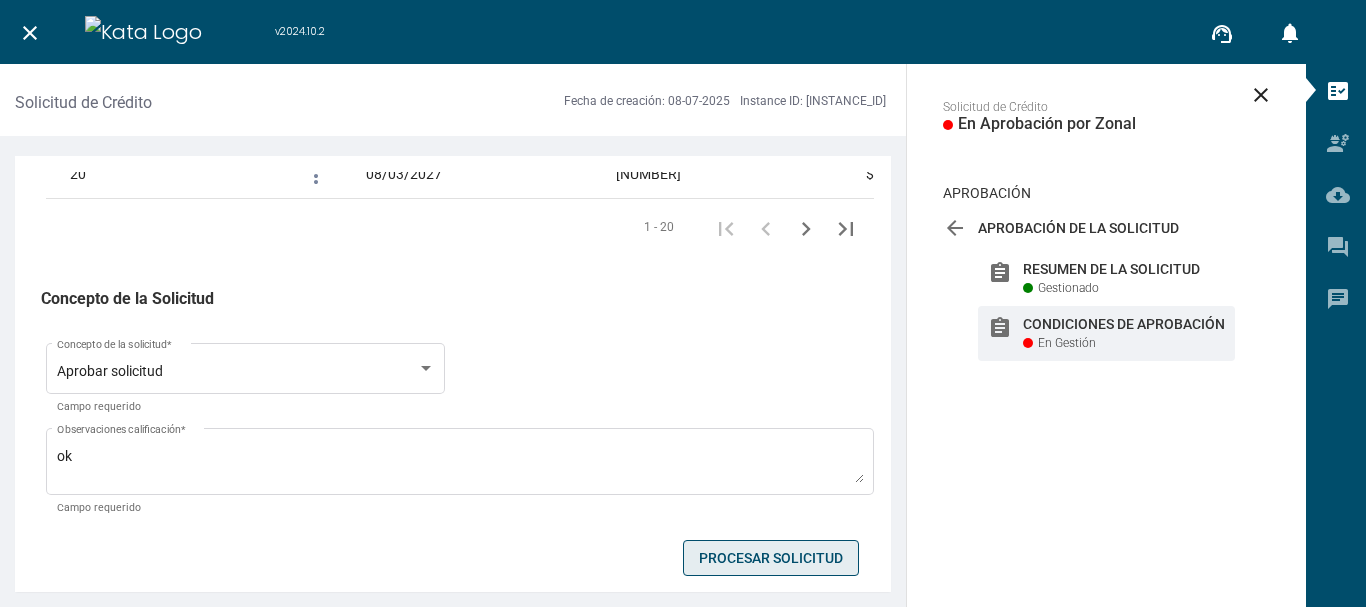 click on "Procesar Solicitud" at bounding box center [771, 558] 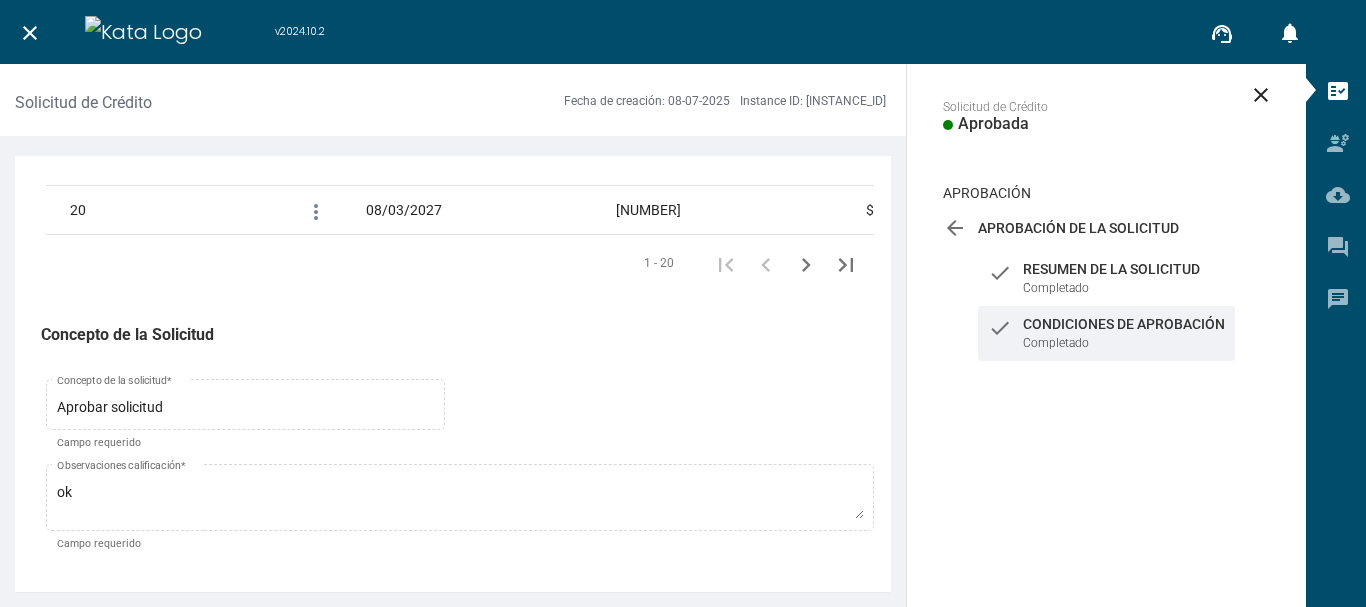 scroll, scrollTop: 3473, scrollLeft: 0, axis: vertical 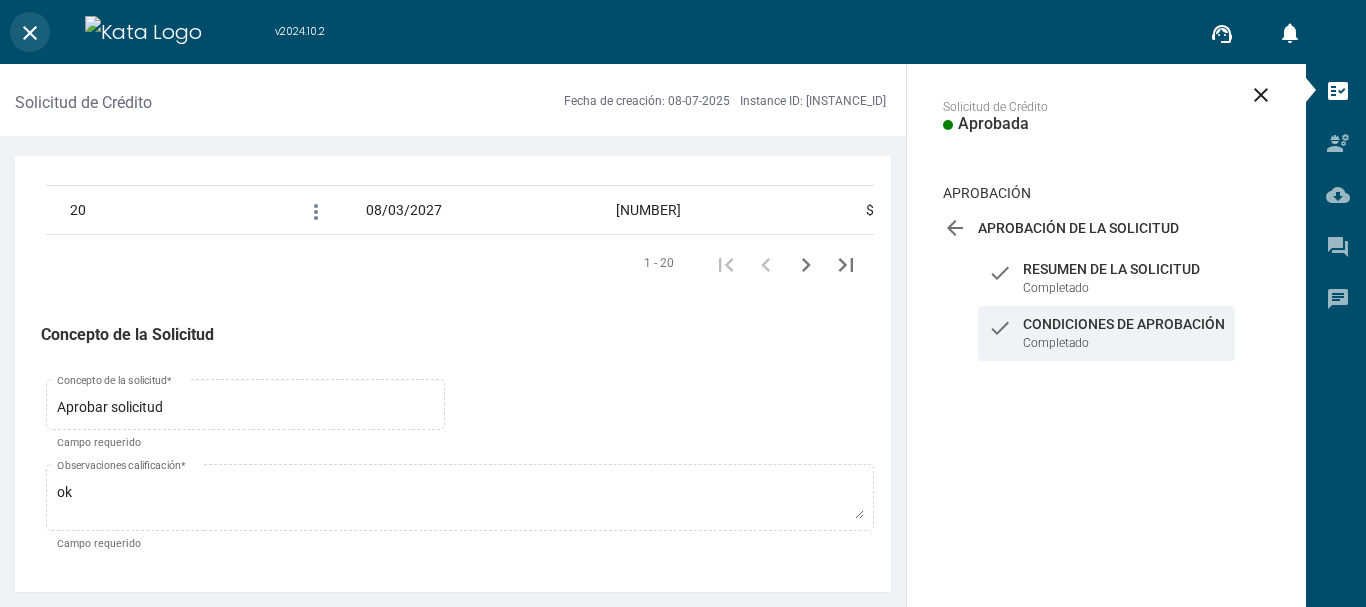 click on "close" at bounding box center (30, 33) 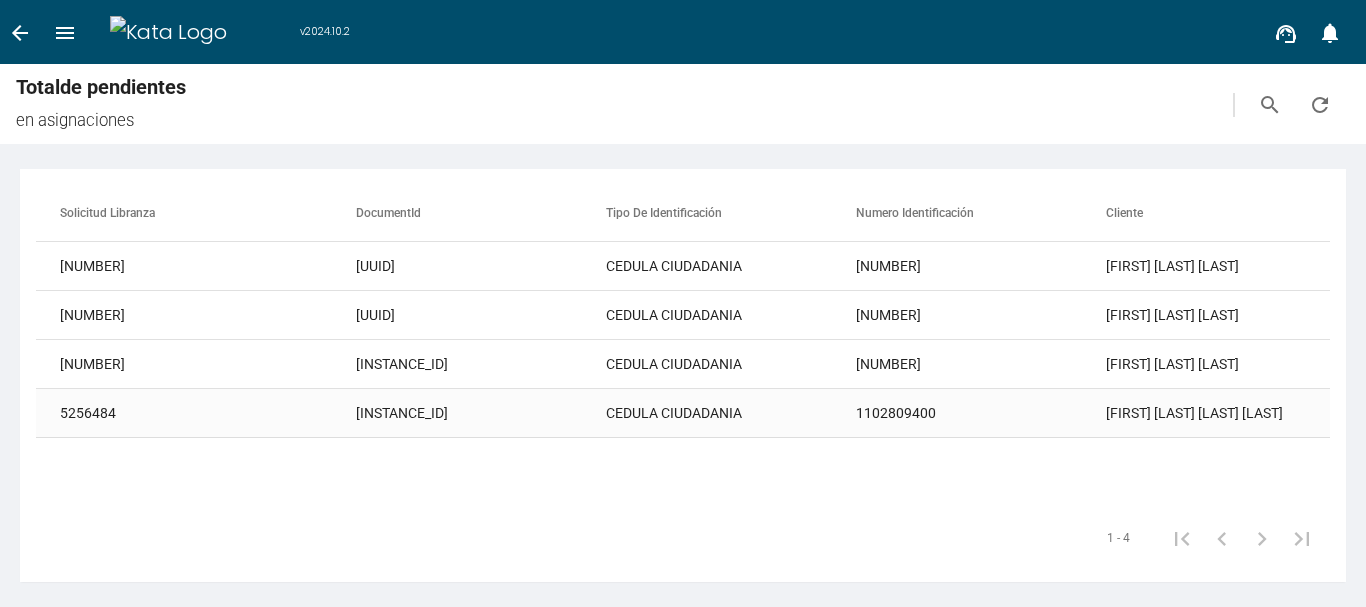 click on "CEDULA CIUDADANIA" at bounding box center (731, 266) 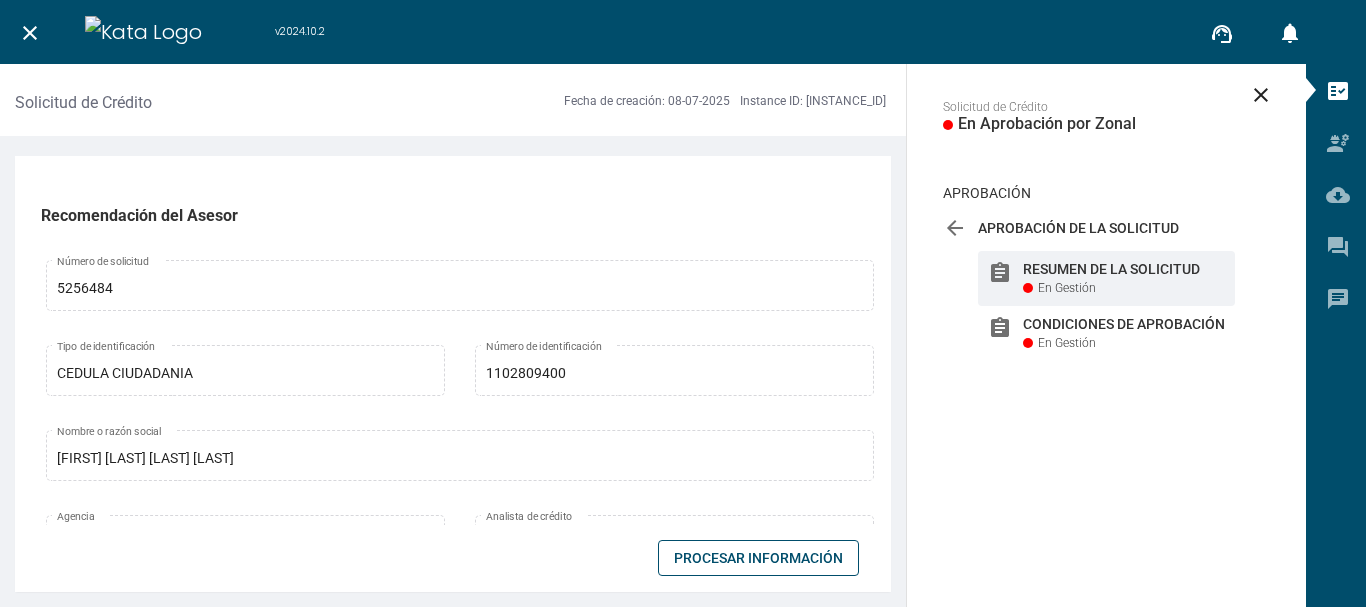 scroll, scrollTop: 308, scrollLeft: 0, axis: vertical 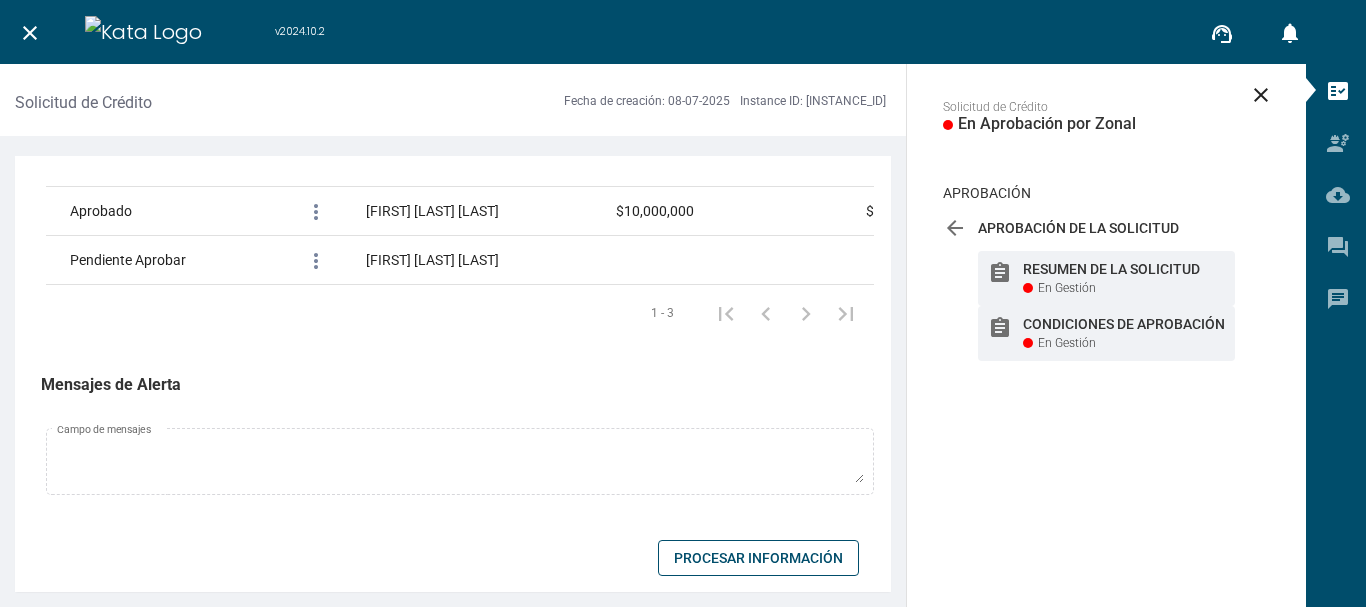 click on "En Gestión" at bounding box center [1067, 288] 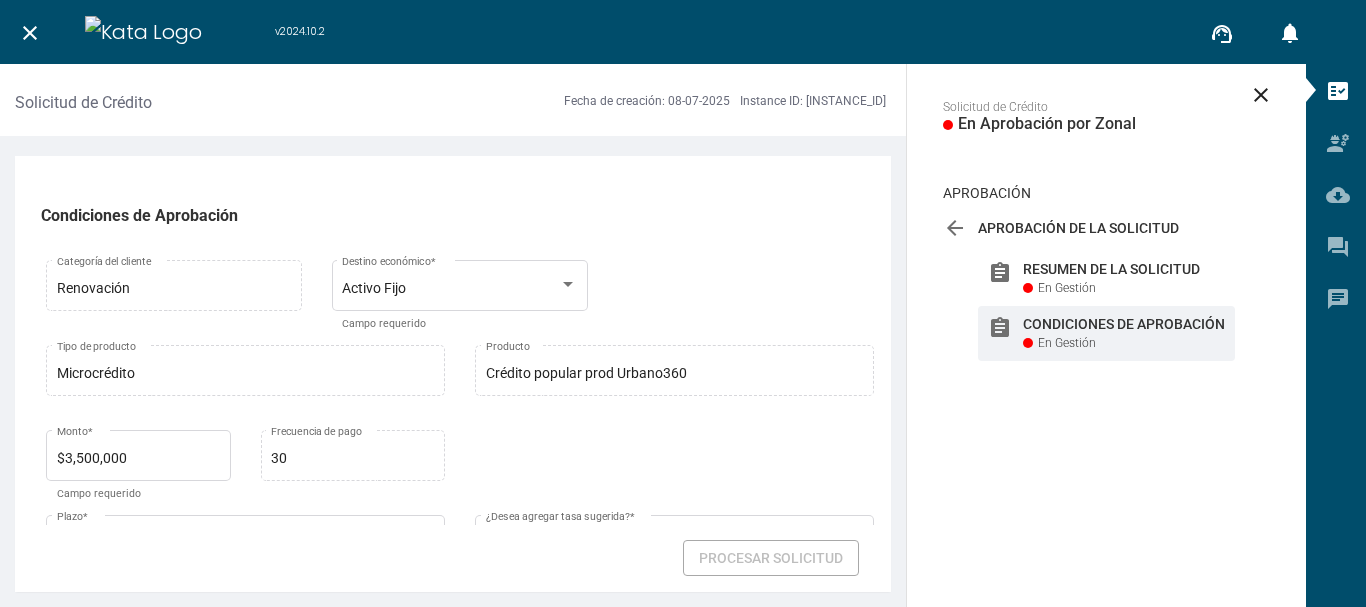 scroll, scrollTop: 457, scrollLeft: 0, axis: vertical 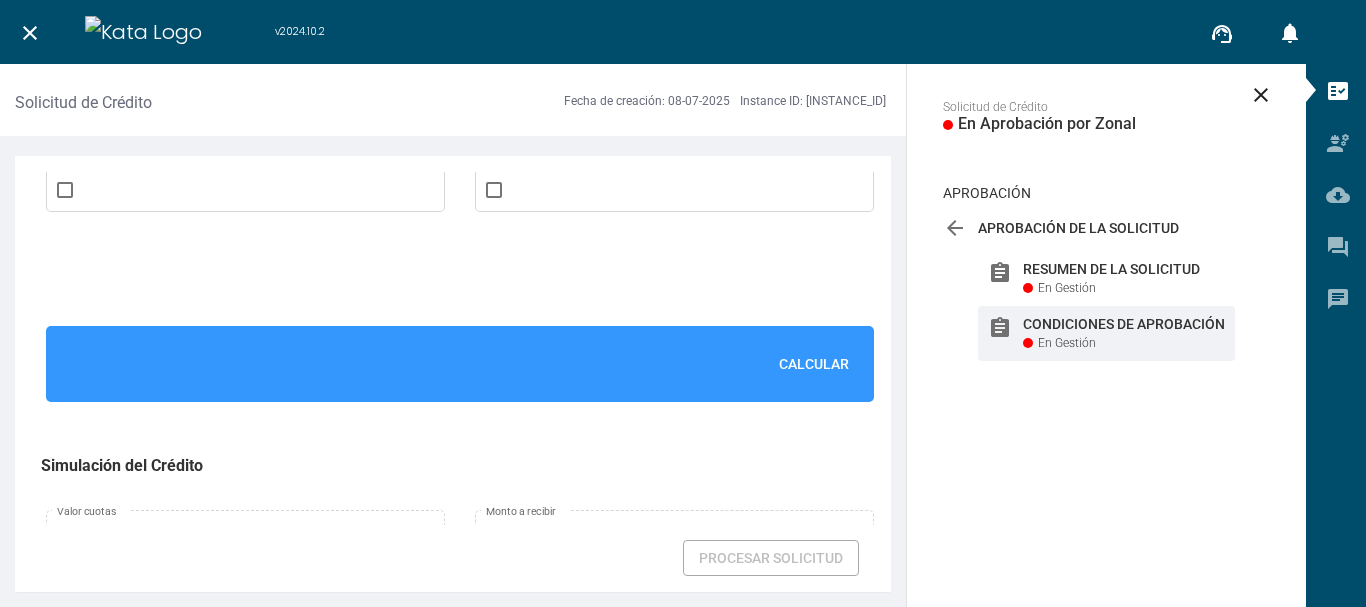 click on "Calcular" at bounding box center (814, 364) 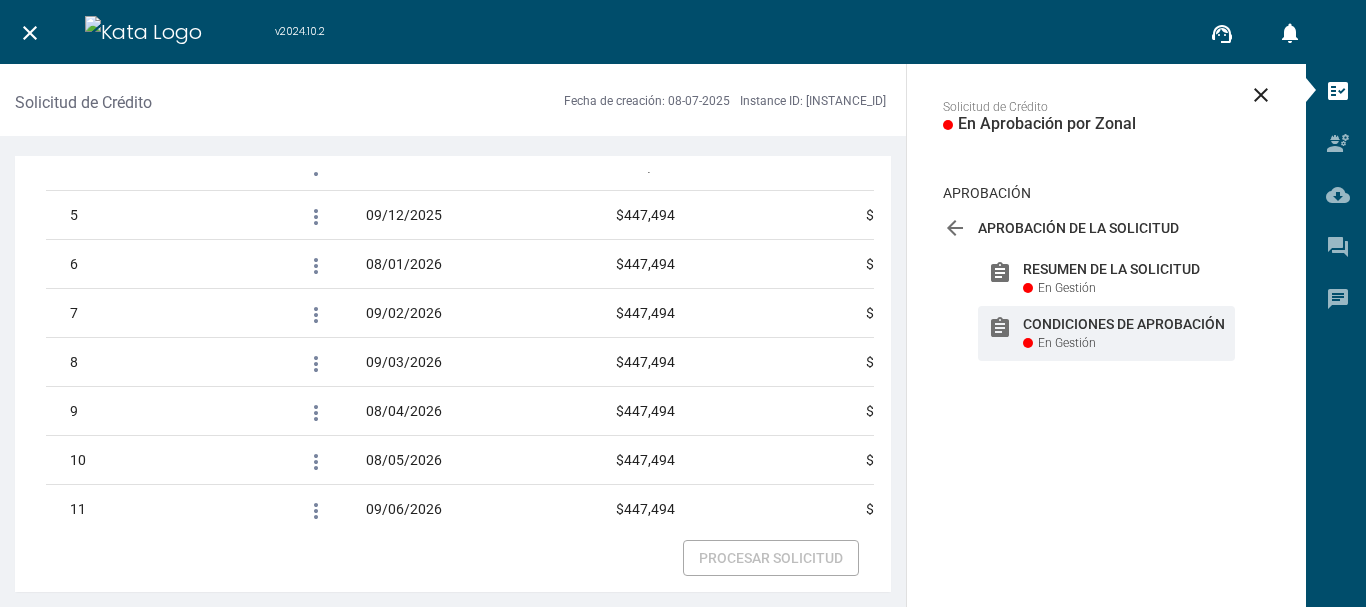 scroll, scrollTop: 3019, scrollLeft: 0, axis: vertical 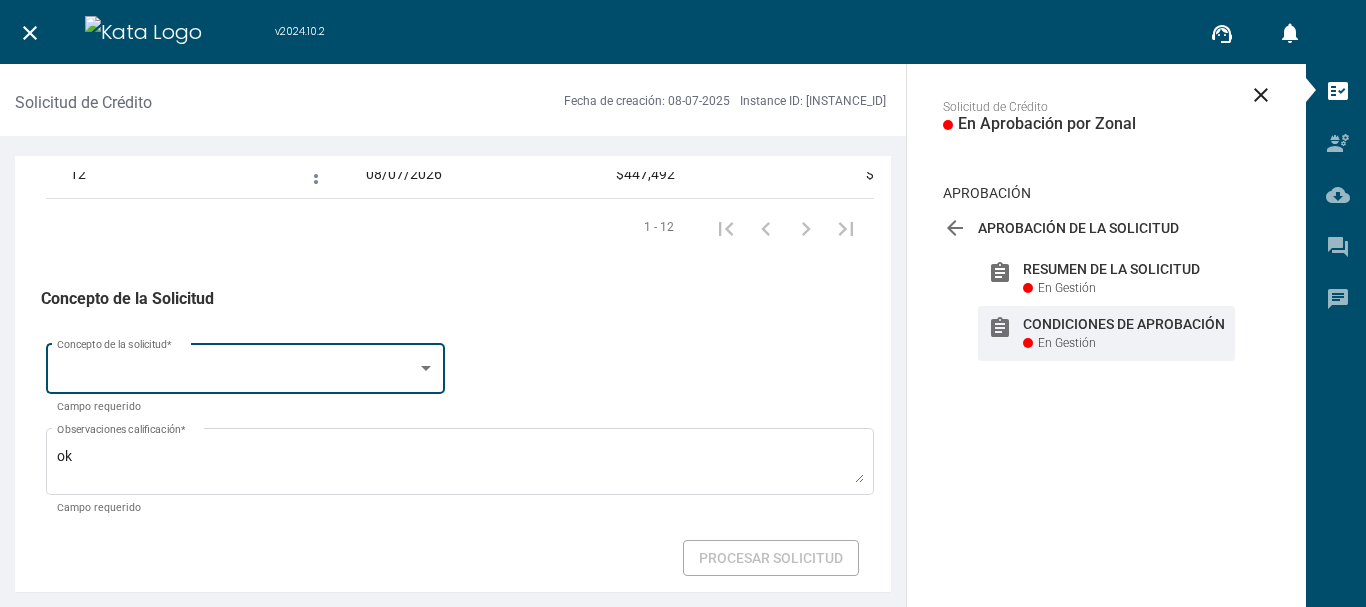 click on "Concepto de la solicitud   *" at bounding box center [246, 366] 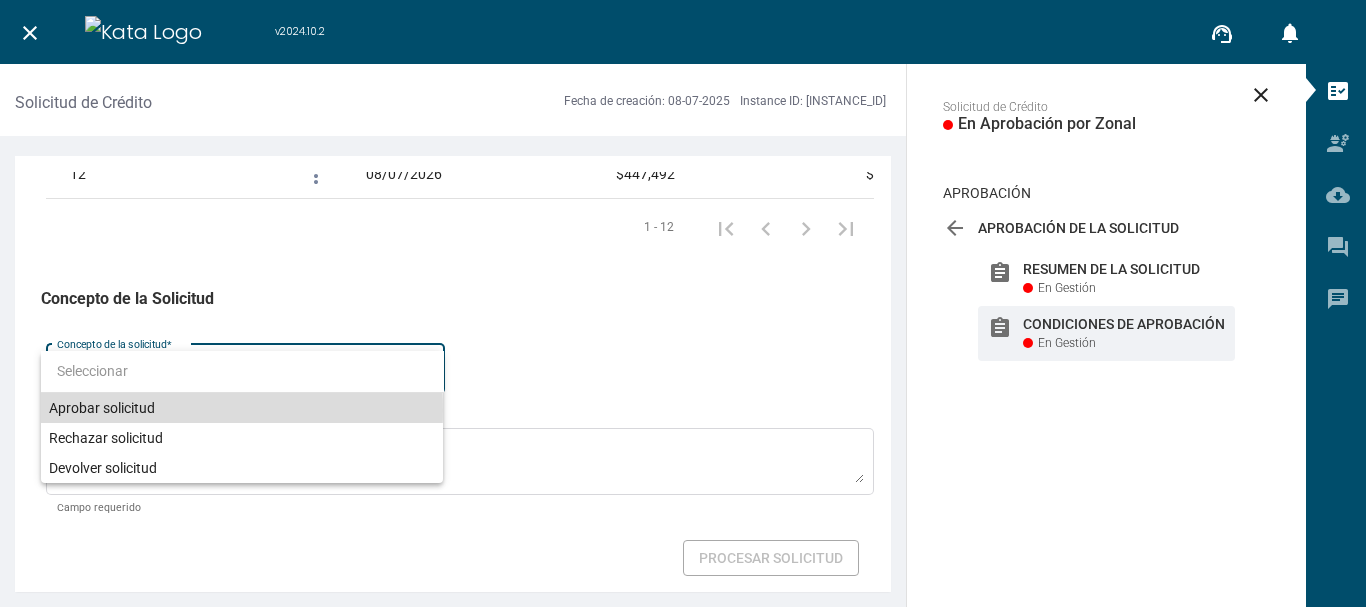 click on "Aprobar solicitud" at bounding box center (242, 408) 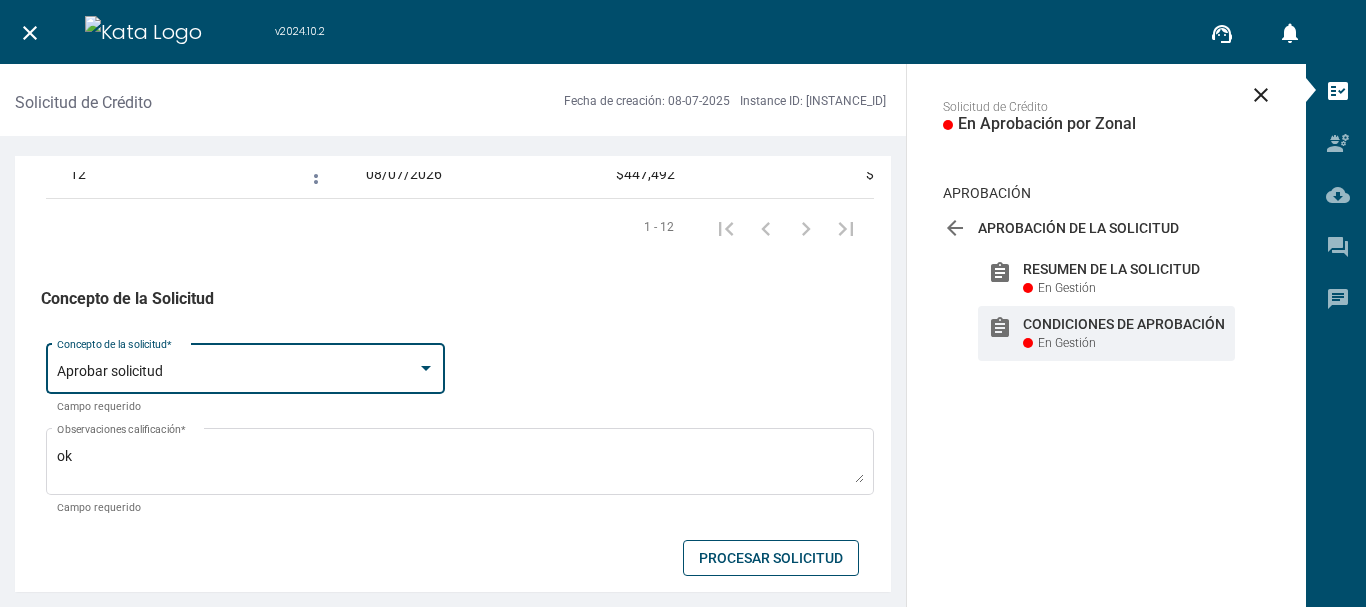 click on "Procesar Solicitud" at bounding box center (771, 558) 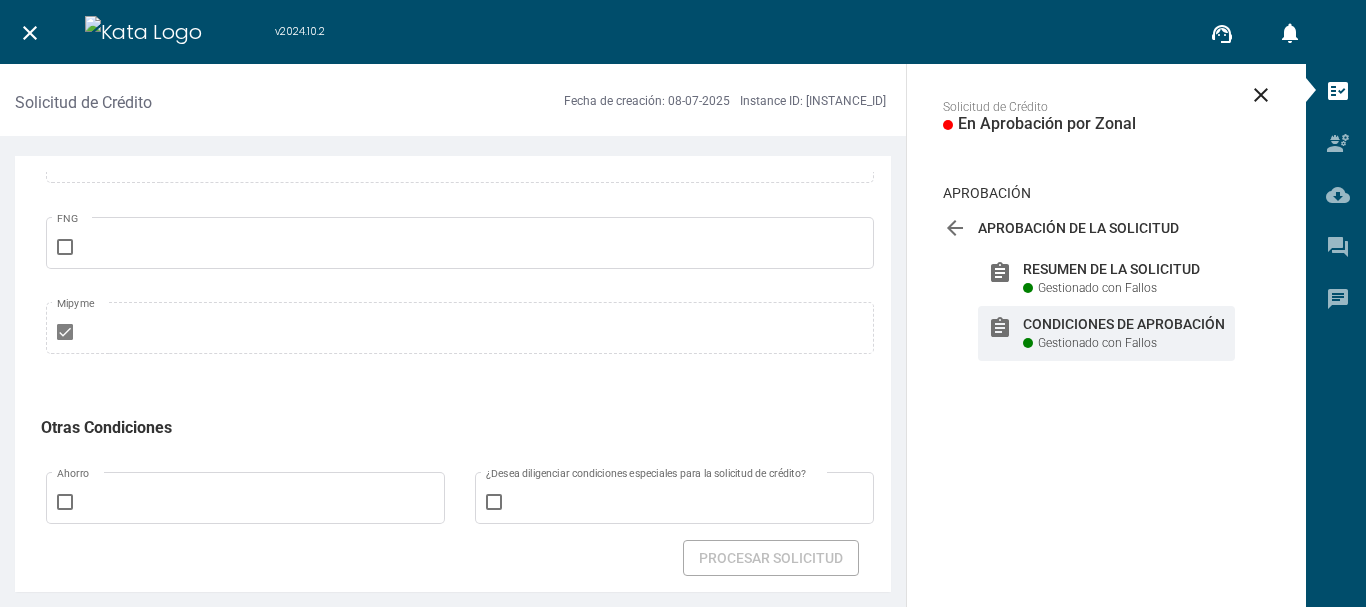 scroll, scrollTop: 454, scrollLeft: 0, axis: vertical 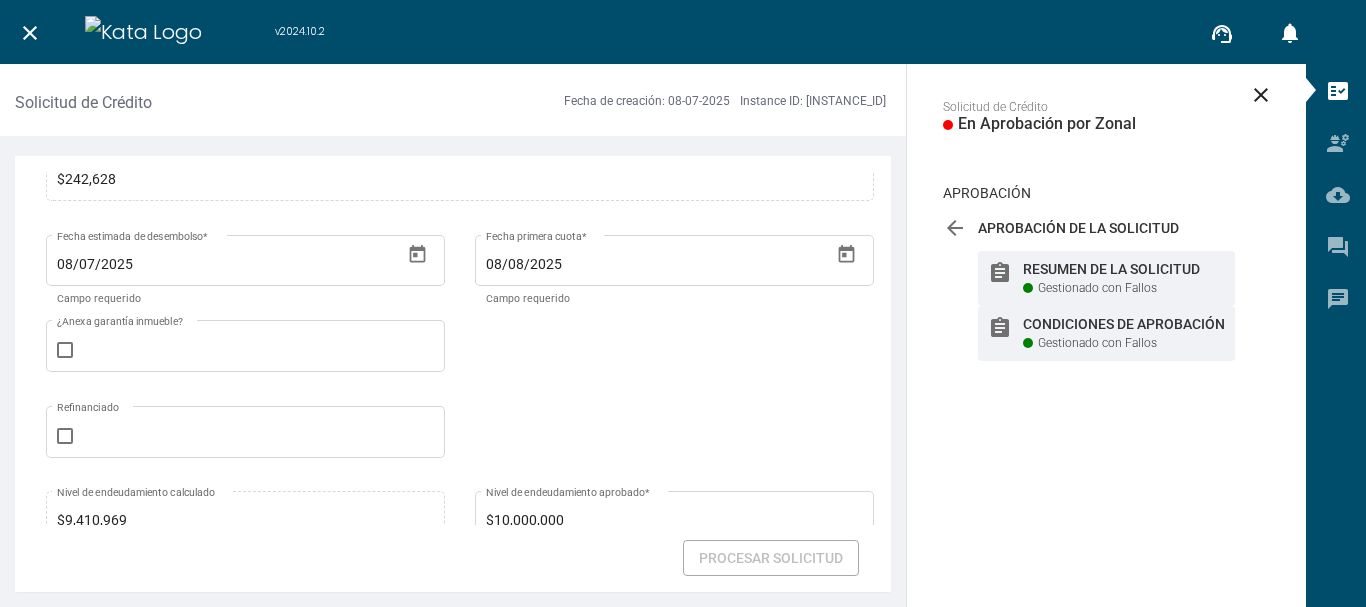 click on "Gestionado con Fallos" at bounding box center [1097, 288] 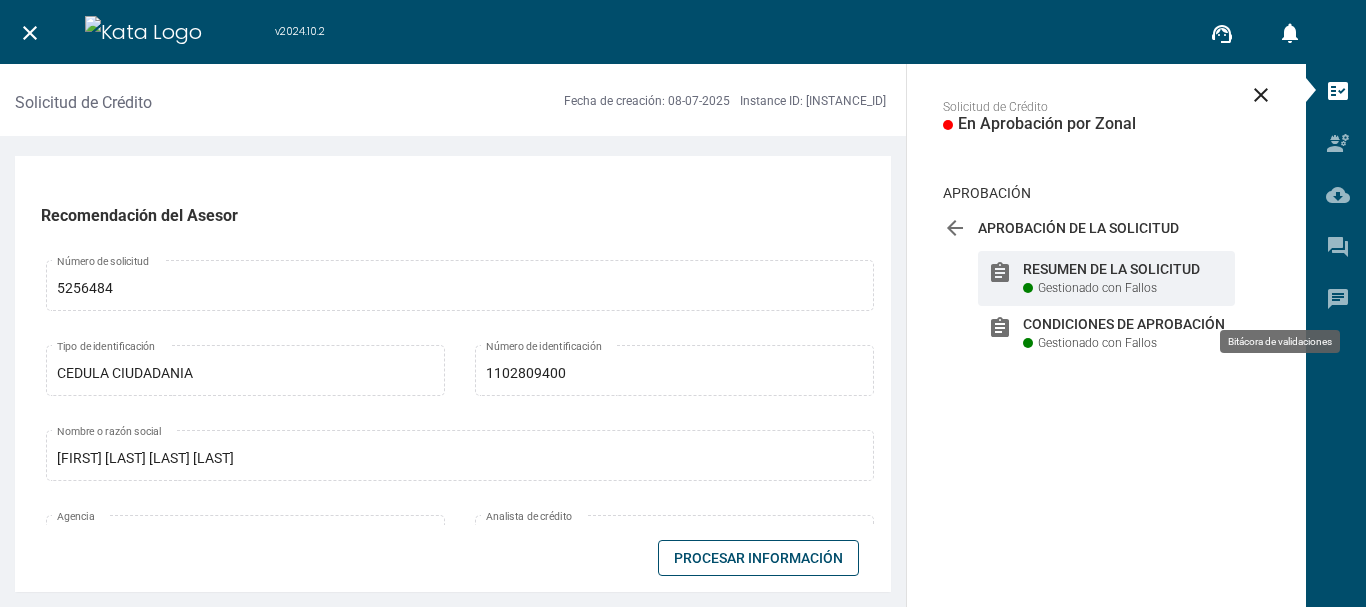 click on "chat" at bounding box center (1338, 299) 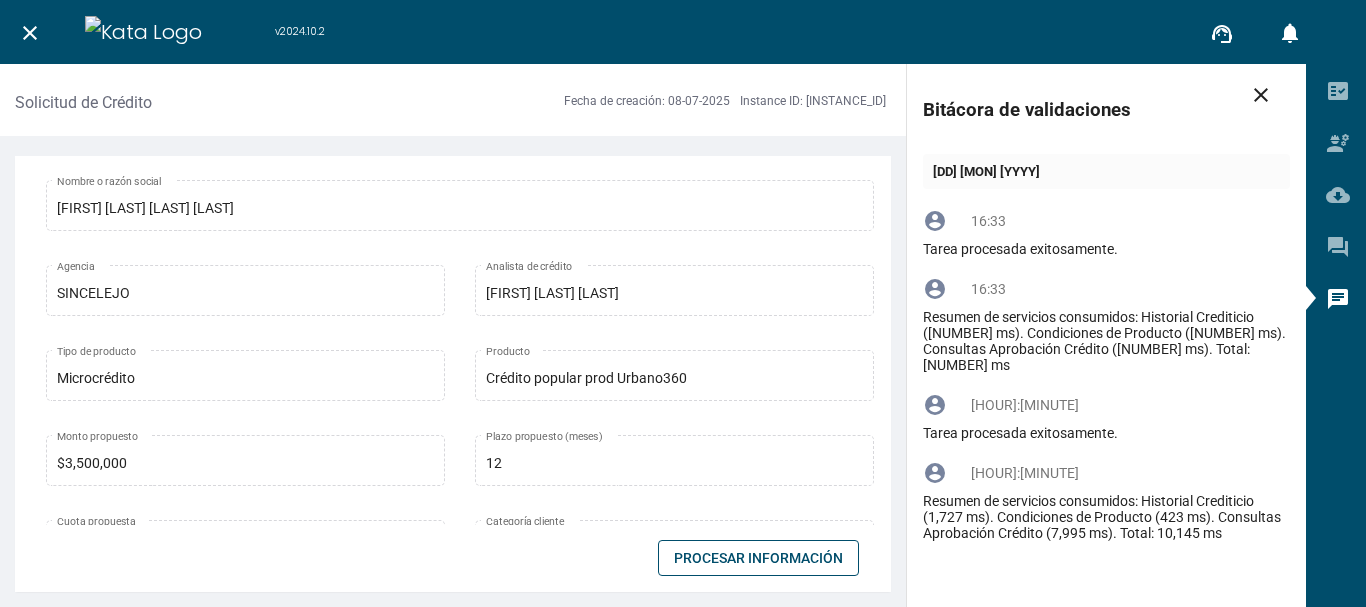 scroll, scrollTop: 308, scrollLeft: 0, axis: vertical 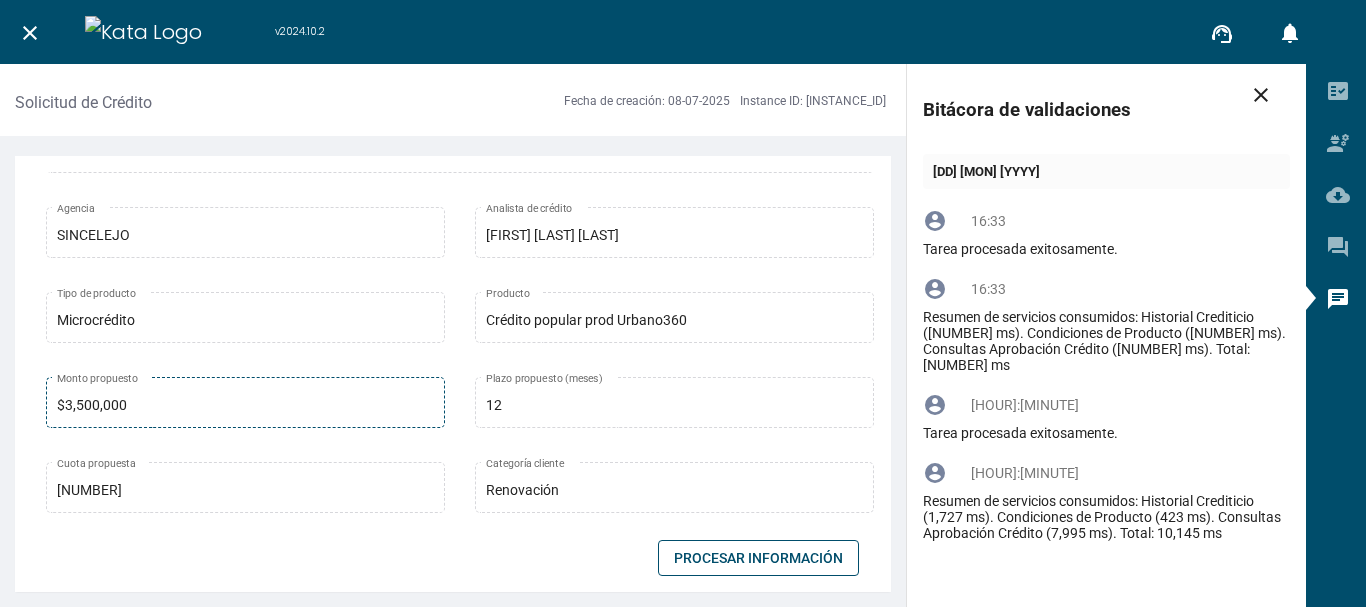 click on "$3,500,000  Monto propuesto" at bounding box center [246, 400] 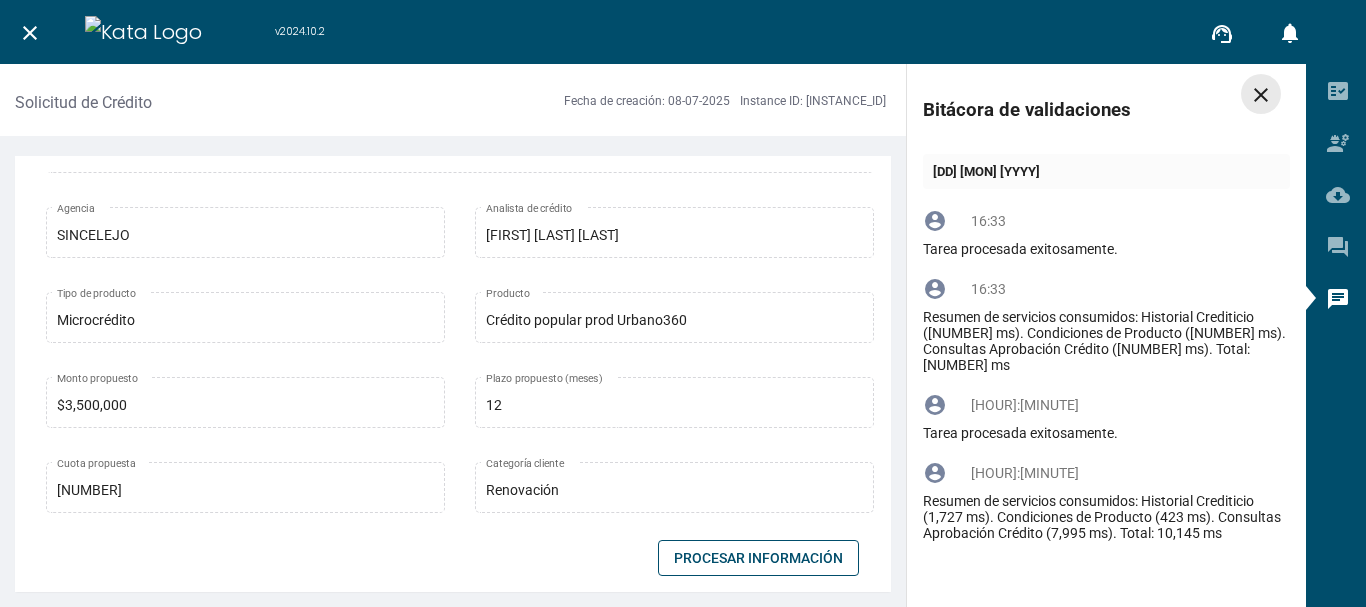 click on "close" at bounding box center (1261, 95) 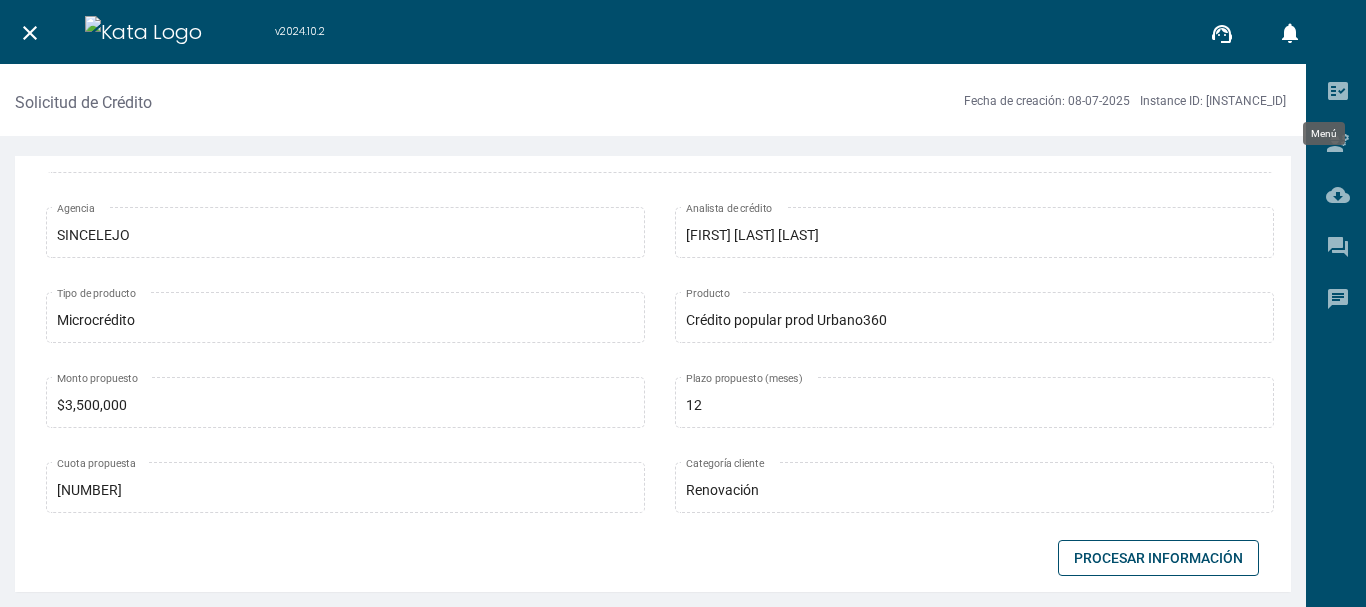 click on "fact_check" at bounding box center (1338, 91) 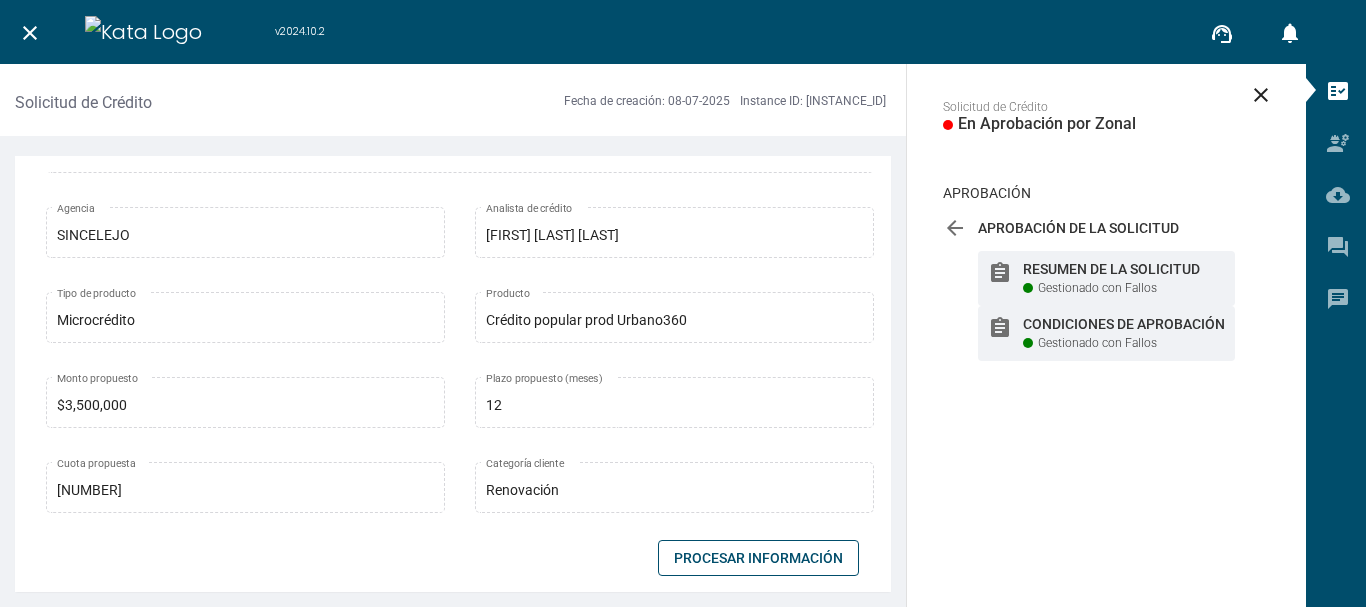 click on "Gestionado con Fallos" at bounding box center (1097, 288) 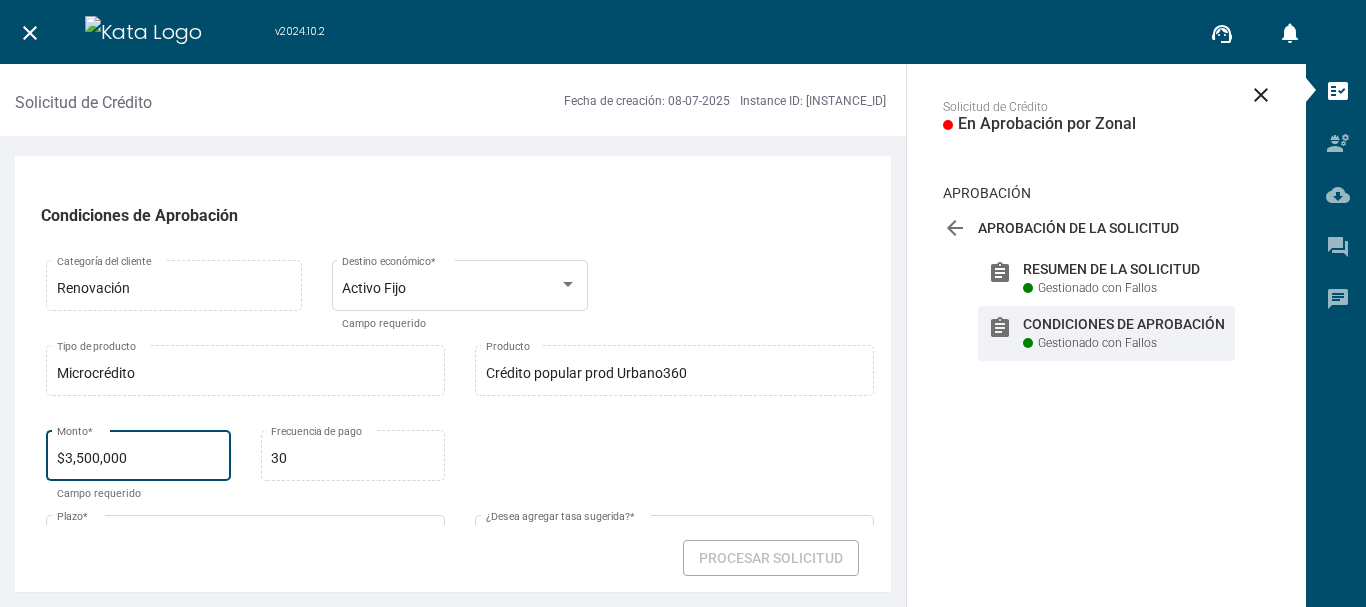 click on "$3,500,000" at bounding box center (139, 459) 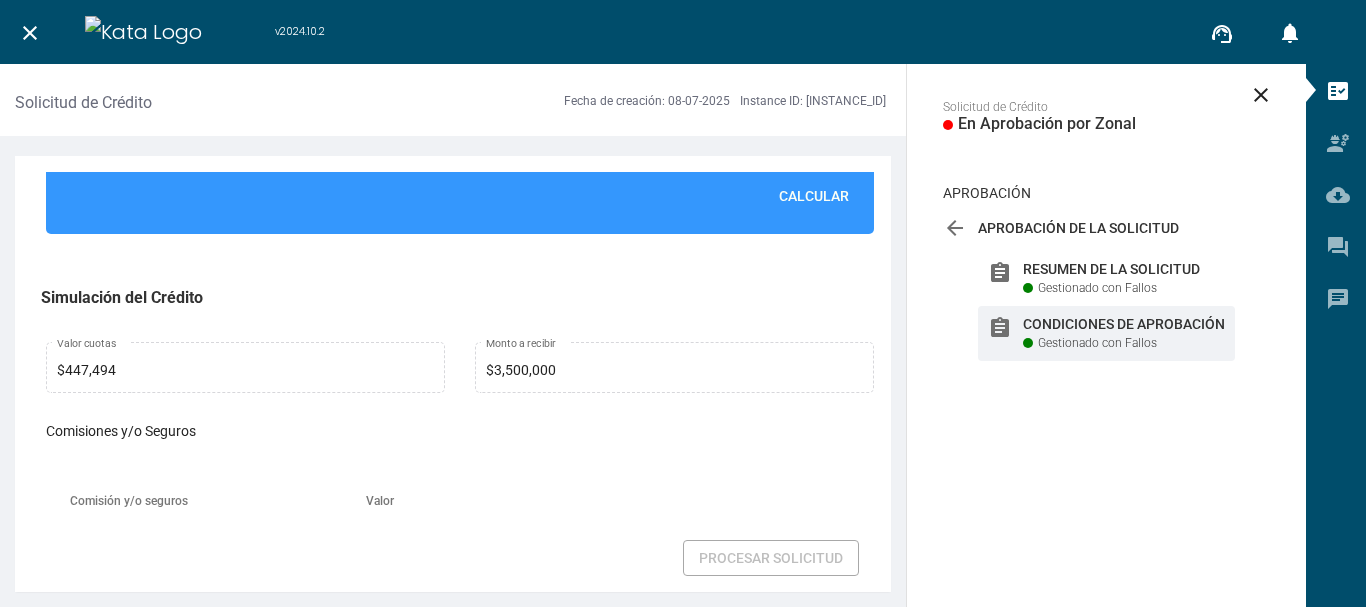 scroll, scrollTop: 1540, scrollLeft: 0, axis: vertical 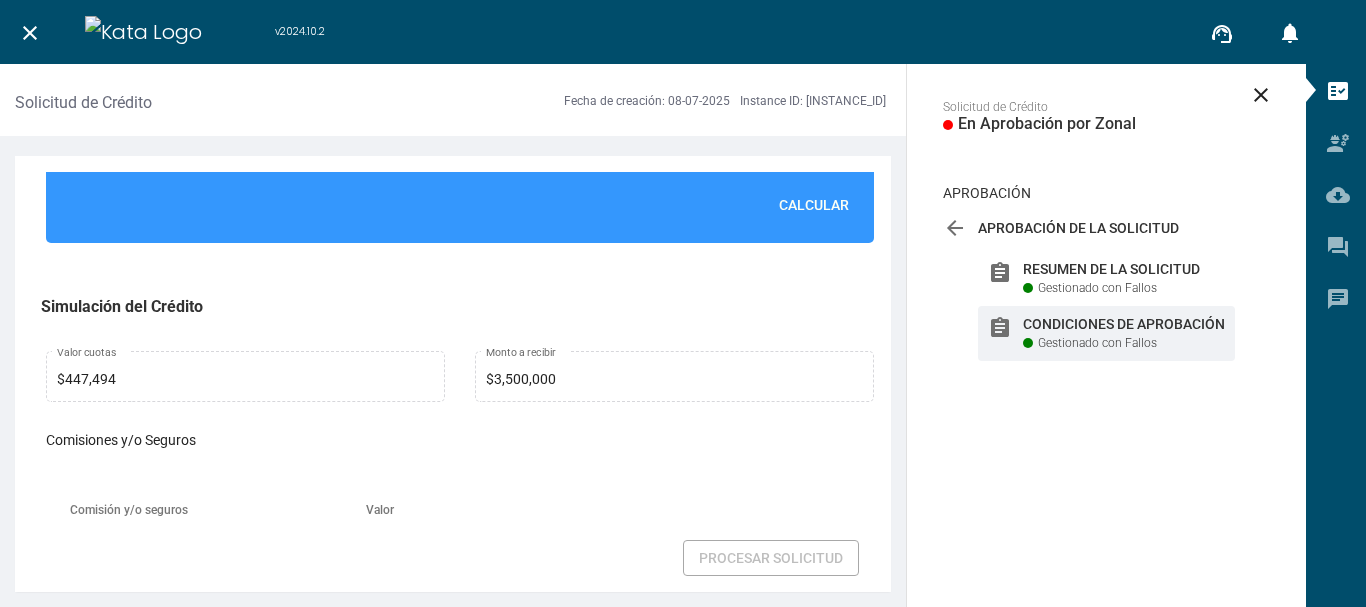 type on "$7,500,000" 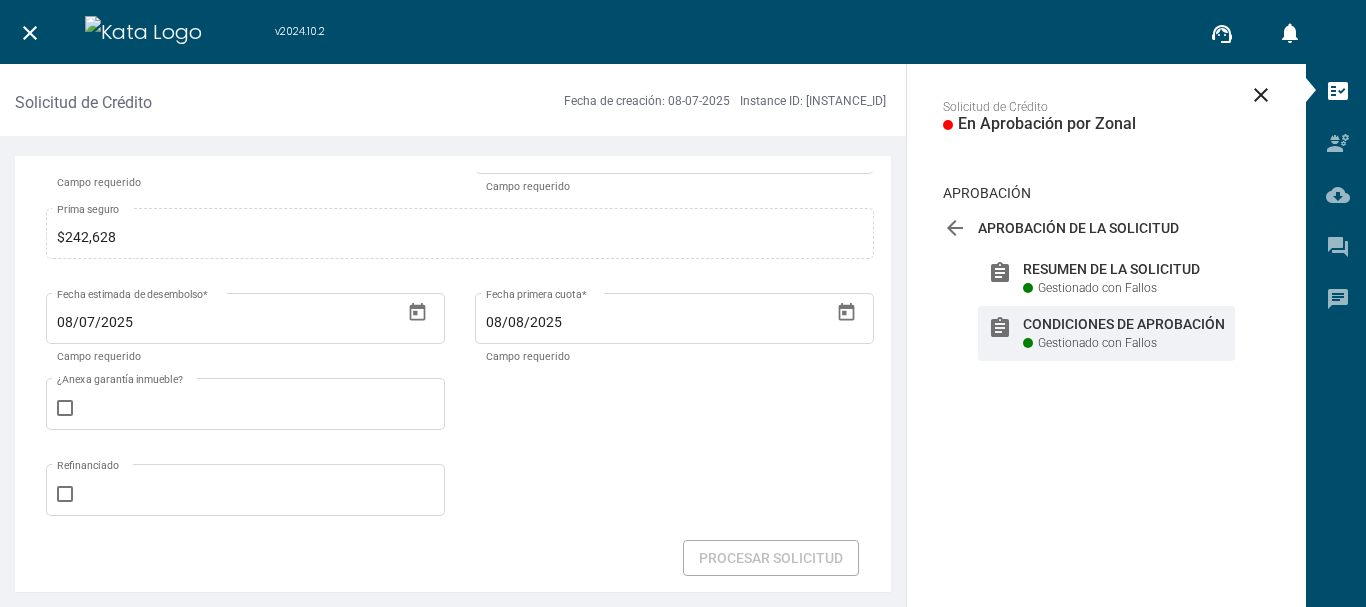 scroll, scrollTop: 308, scrollLeft: 0, axis: vertical 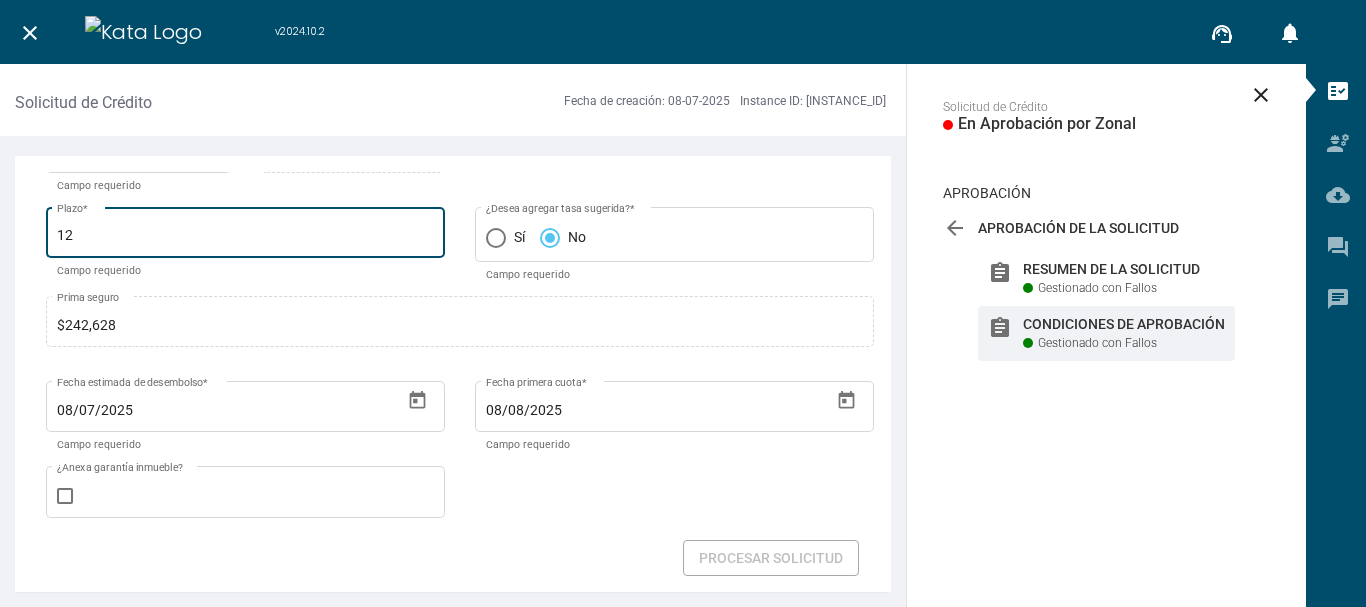 click on "12  Plazo   *" at bounding box center (246, 230) 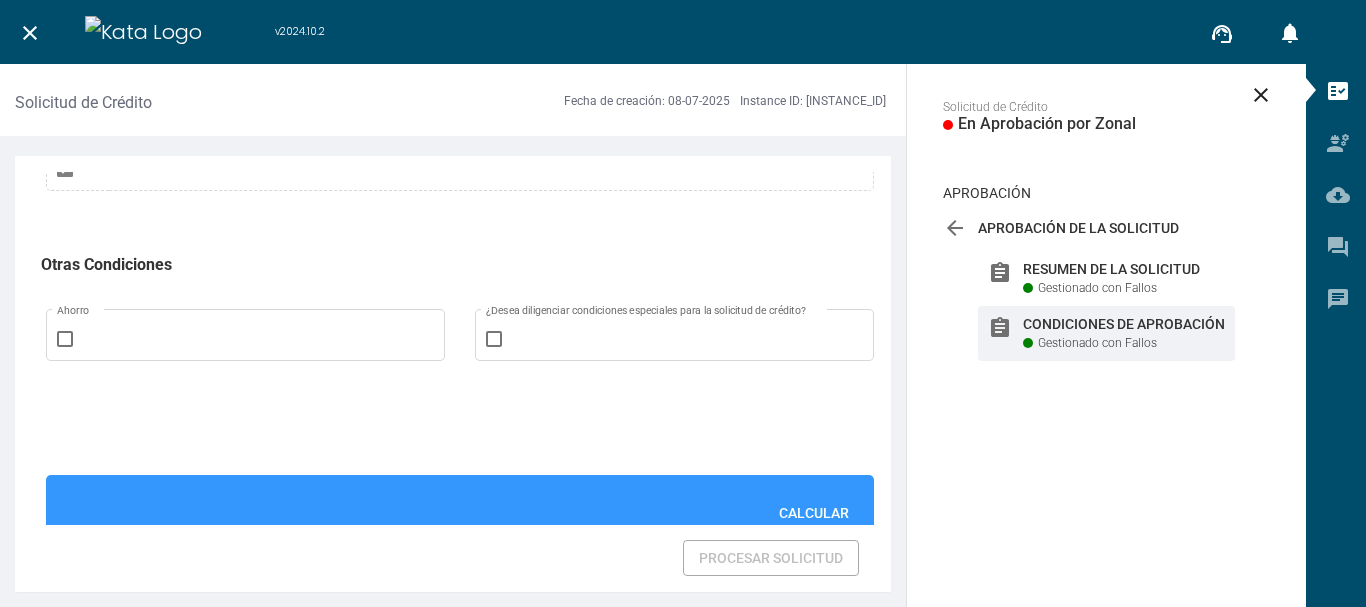 scroll, scrollTop: 1540, scrollLeft: 0, axis: vertical 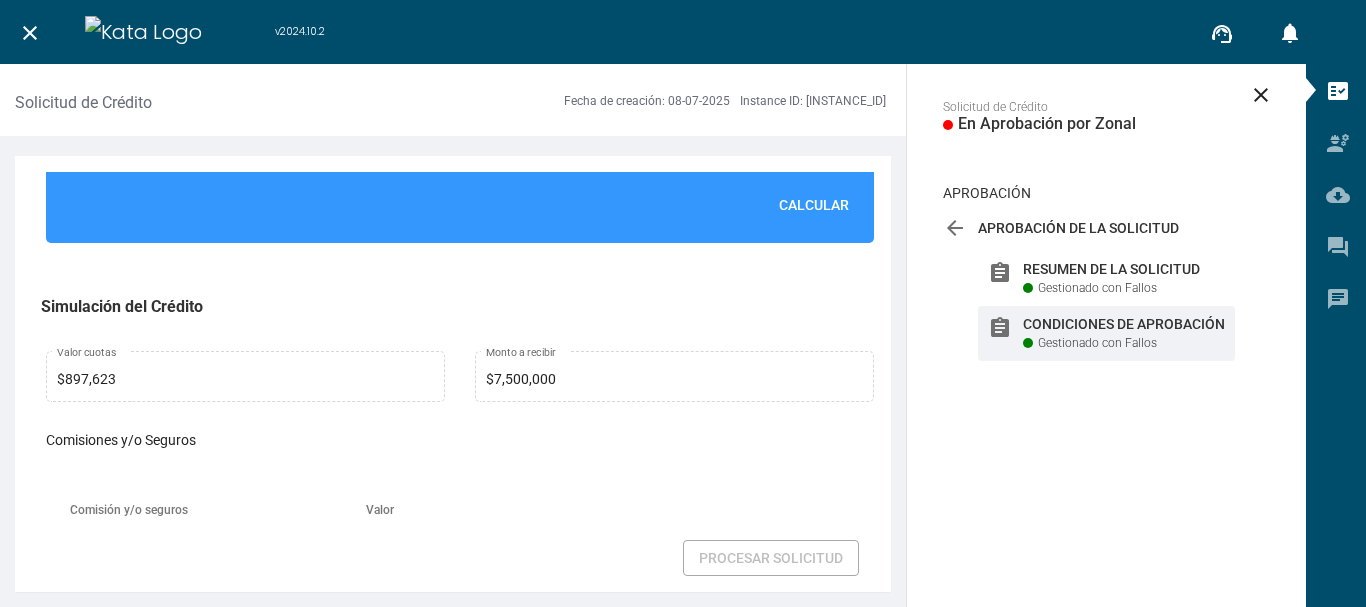 click on "Calcular" at bounding box center (814, 205) 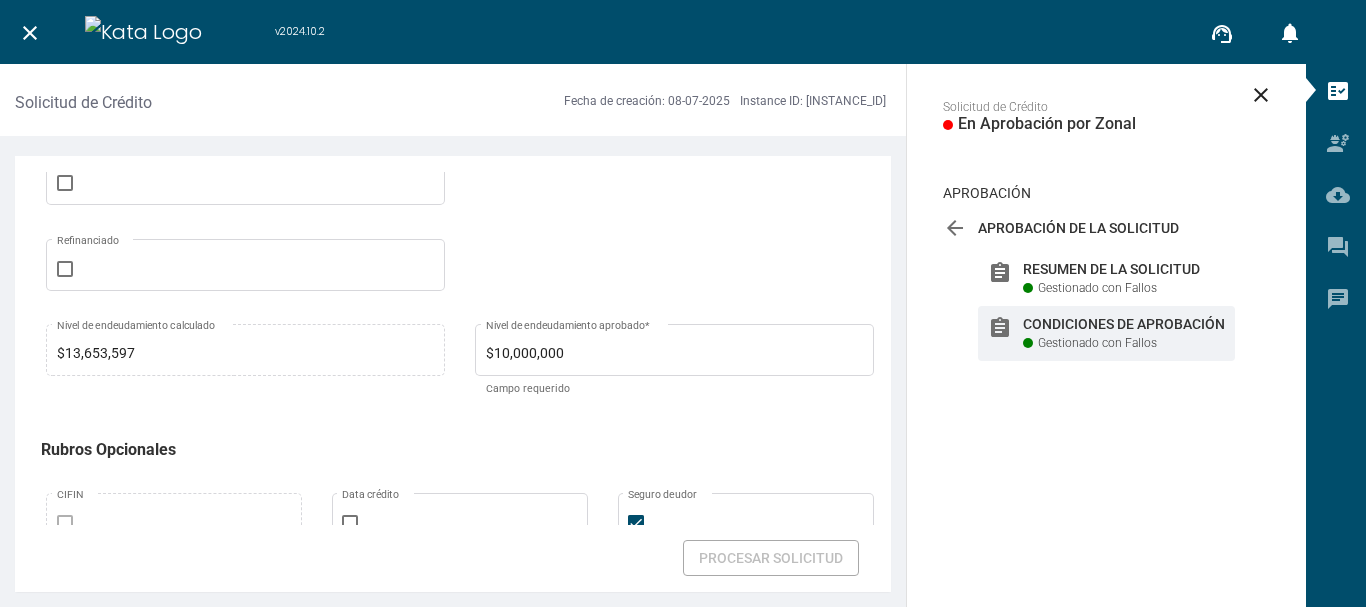 scroll, scrollTop: 616, scrollLeft: 0, axis: vertical 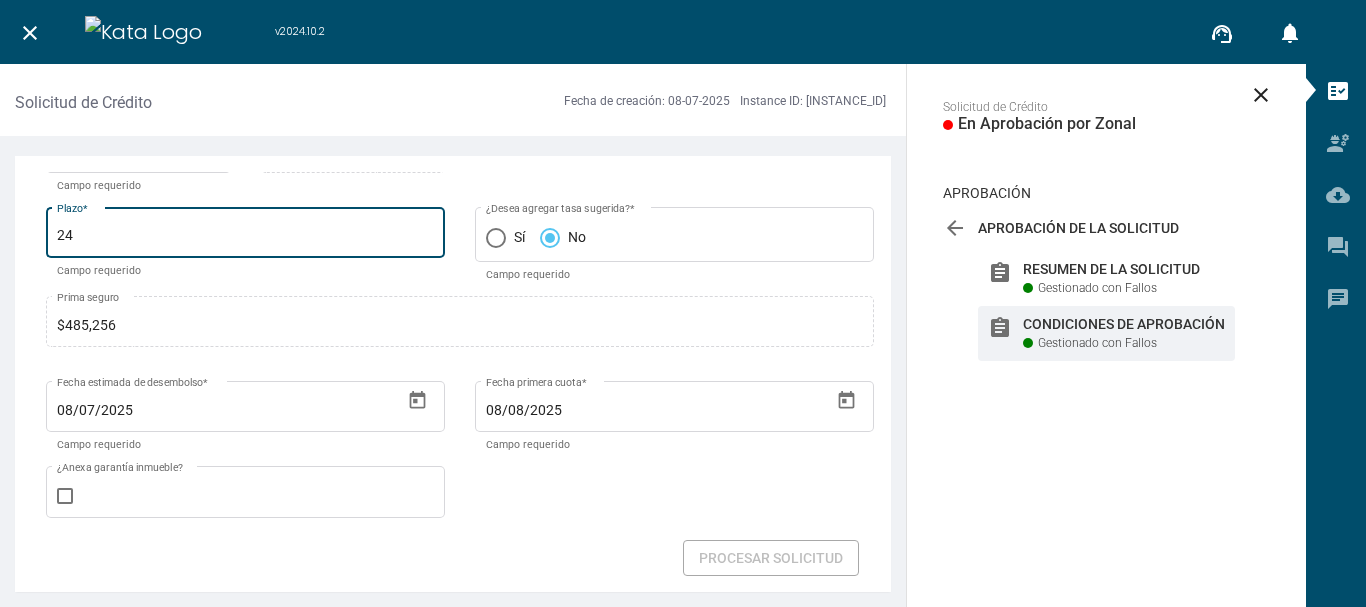 click on "24" at bounding box center [246, 236] 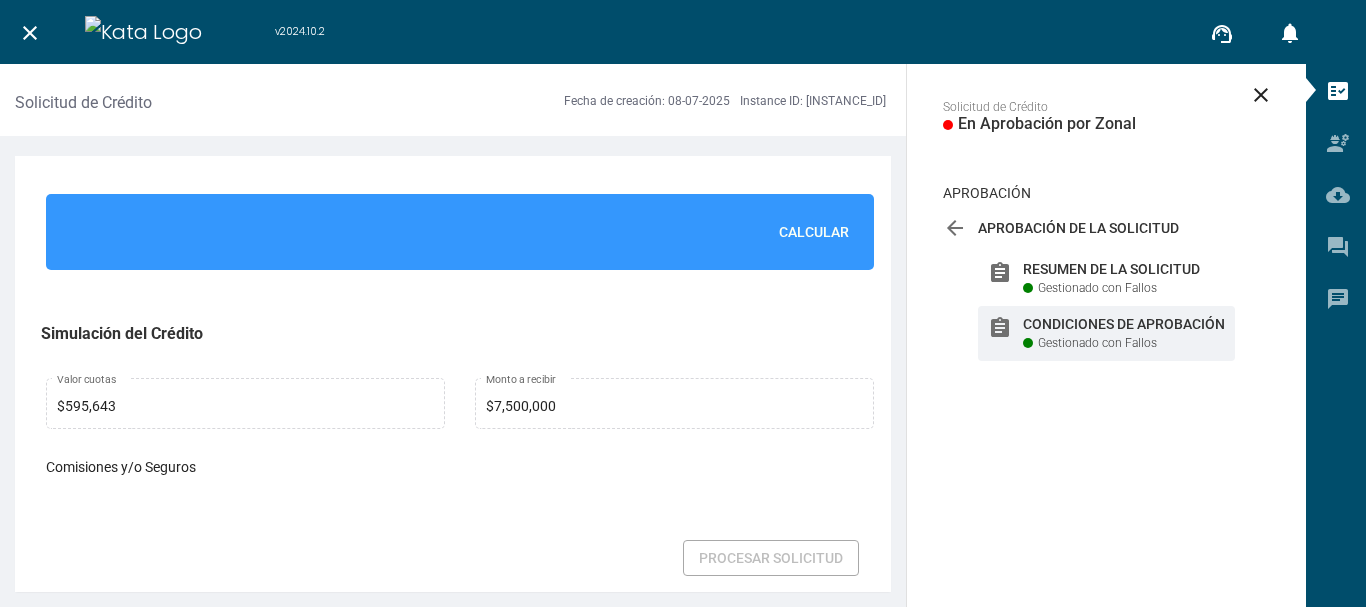 scroll, scrollTop: 1540, scrollLeft: 0, axis: vertical 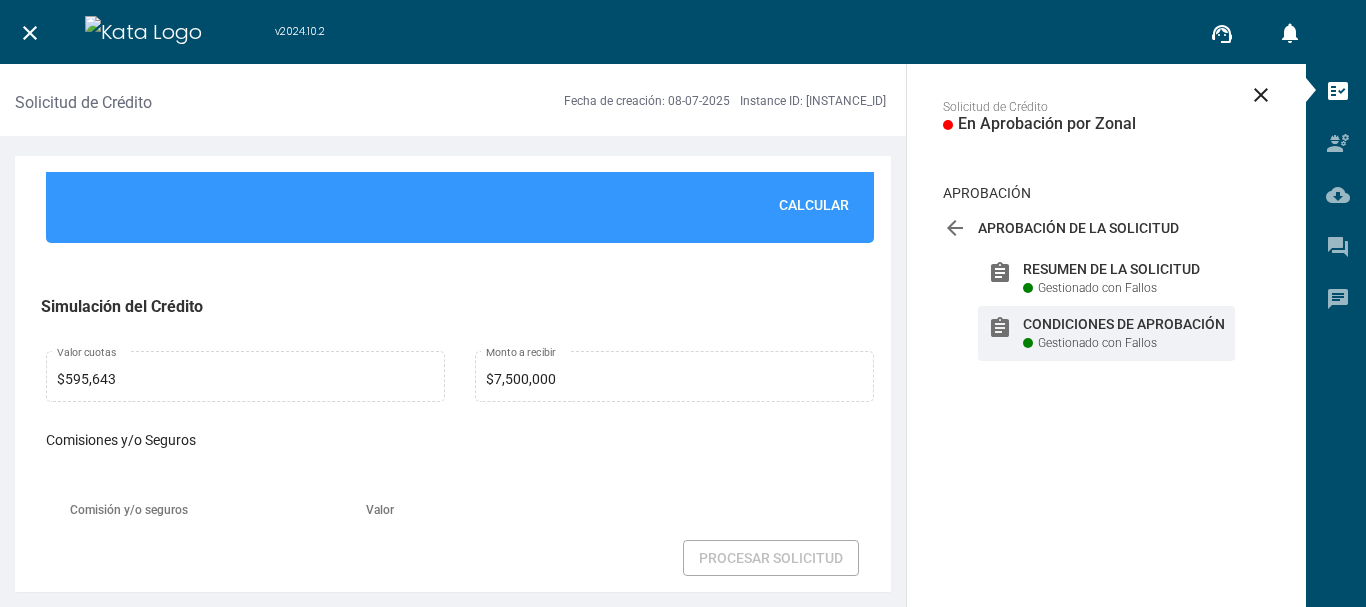 type on "18" 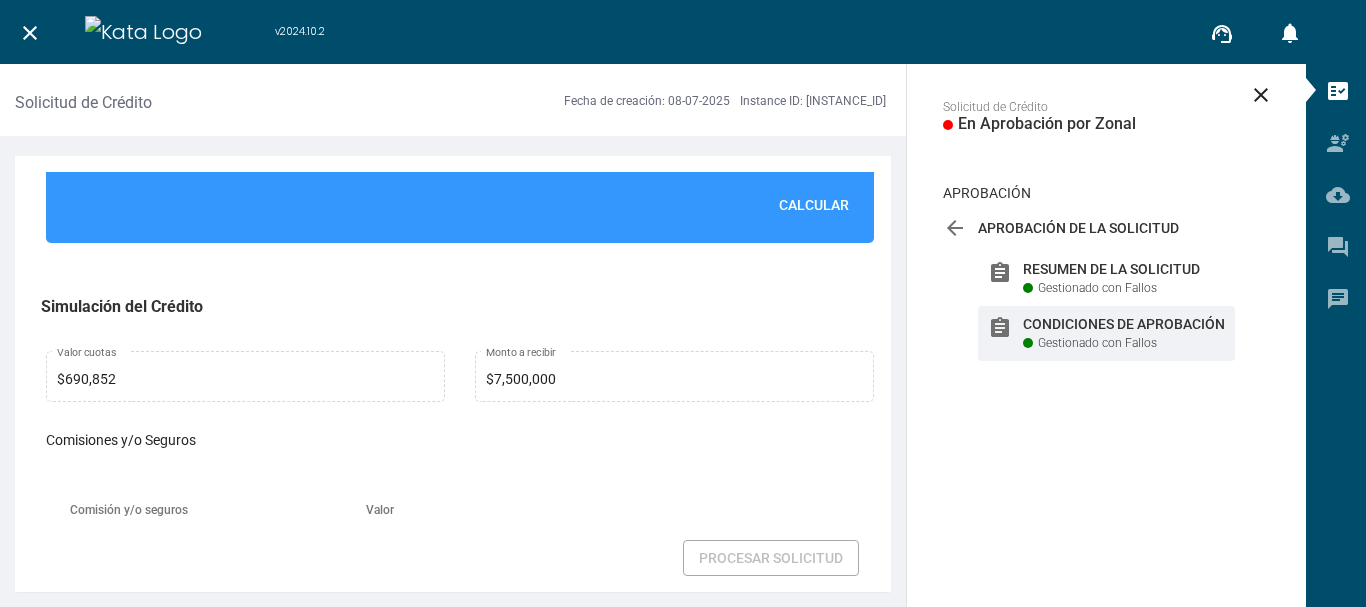 click on "Calcular" at bounding box center [814, 205] 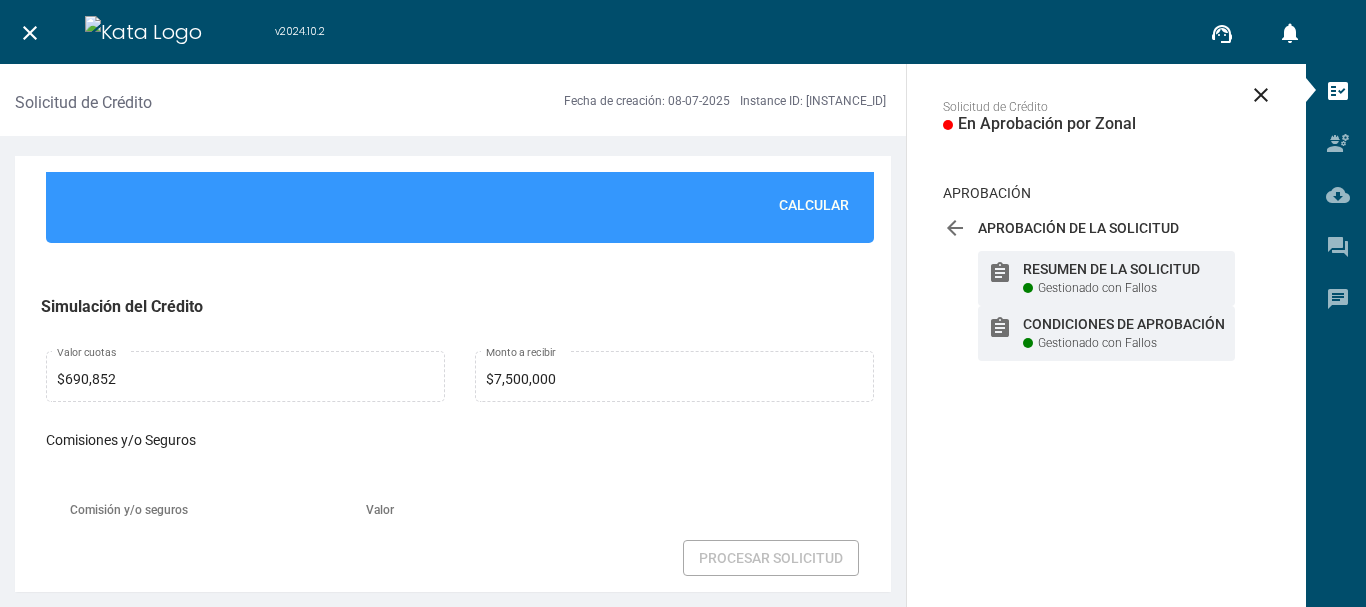 click on "Resumen de la Solicitud" at bounding box center (1124, 269) 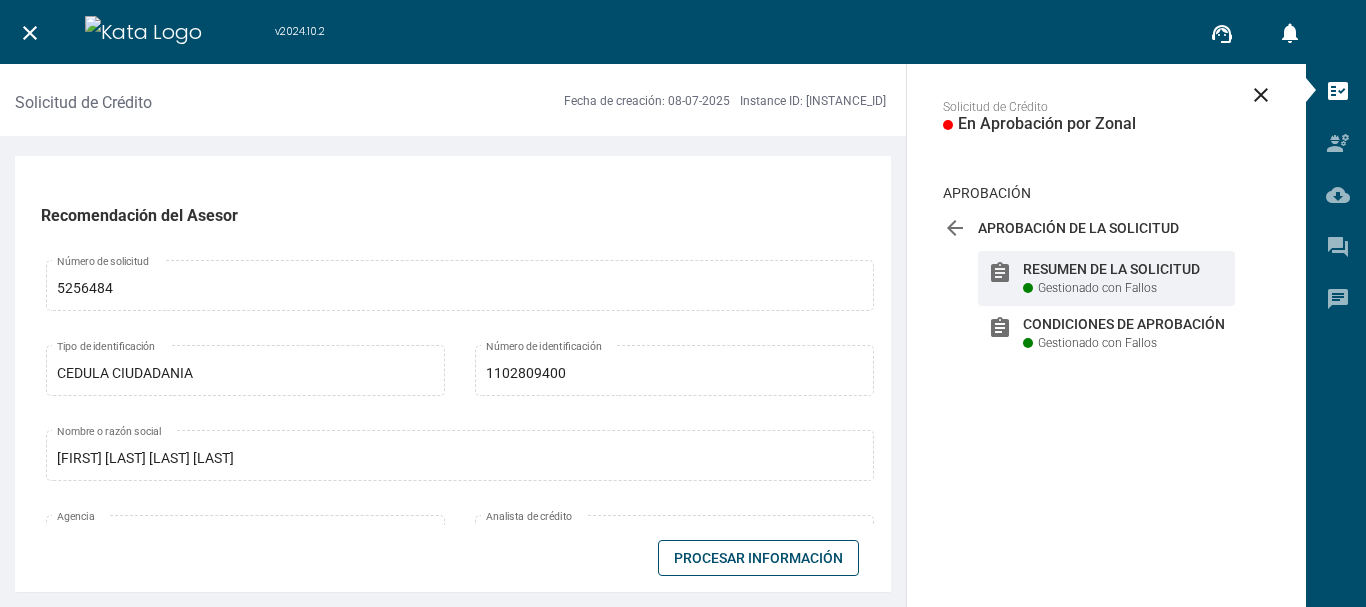 click on "close" at bounding box center (30, 33) 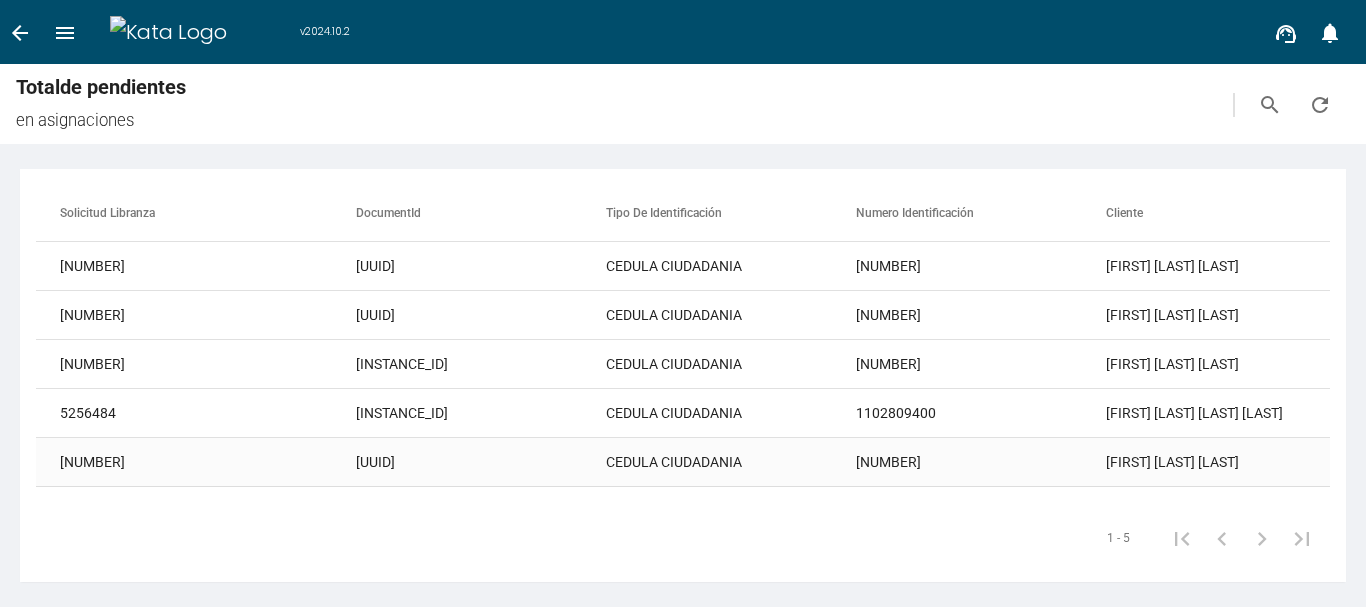 click on "[FIRST] [LAST] [LAST]" at bounding box center (1231, 266) 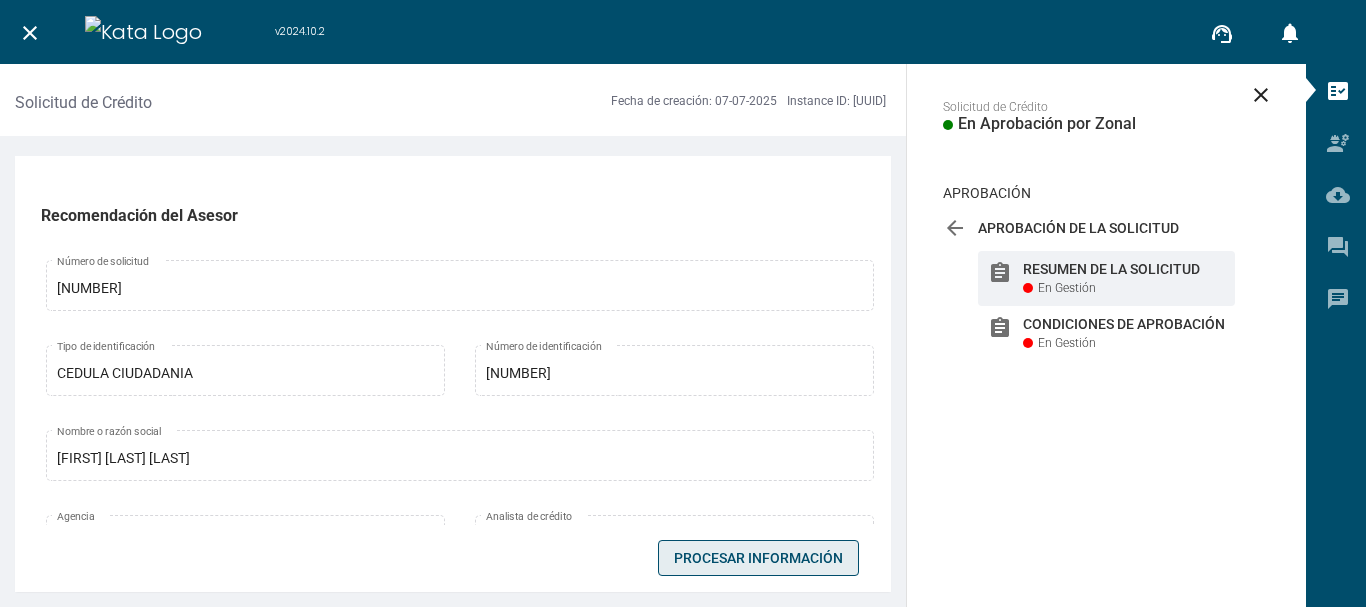 click on "Procesar Información" at bounding box center [758, 558] 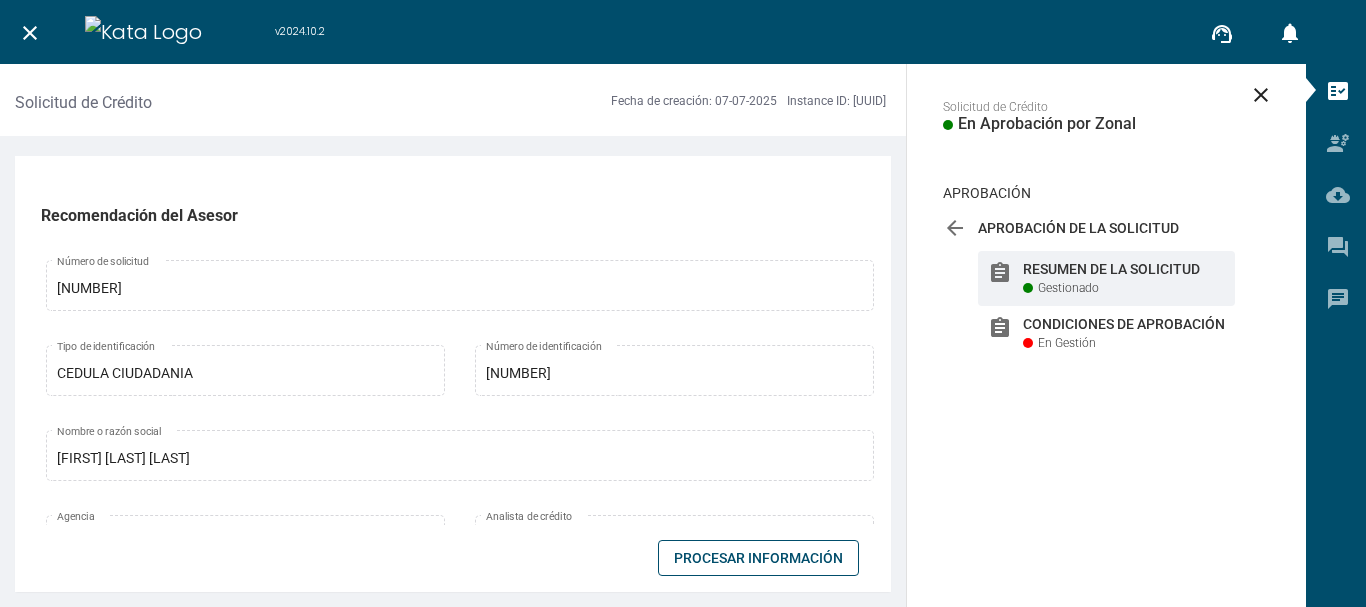 click on "arrow_back Aprobación de la Solicitud  En Proceso  assignment Resumen de la Solicitud Gestionado assignment Condiciones de Aprobación En Gestión" at bounding box center (1106, 296) 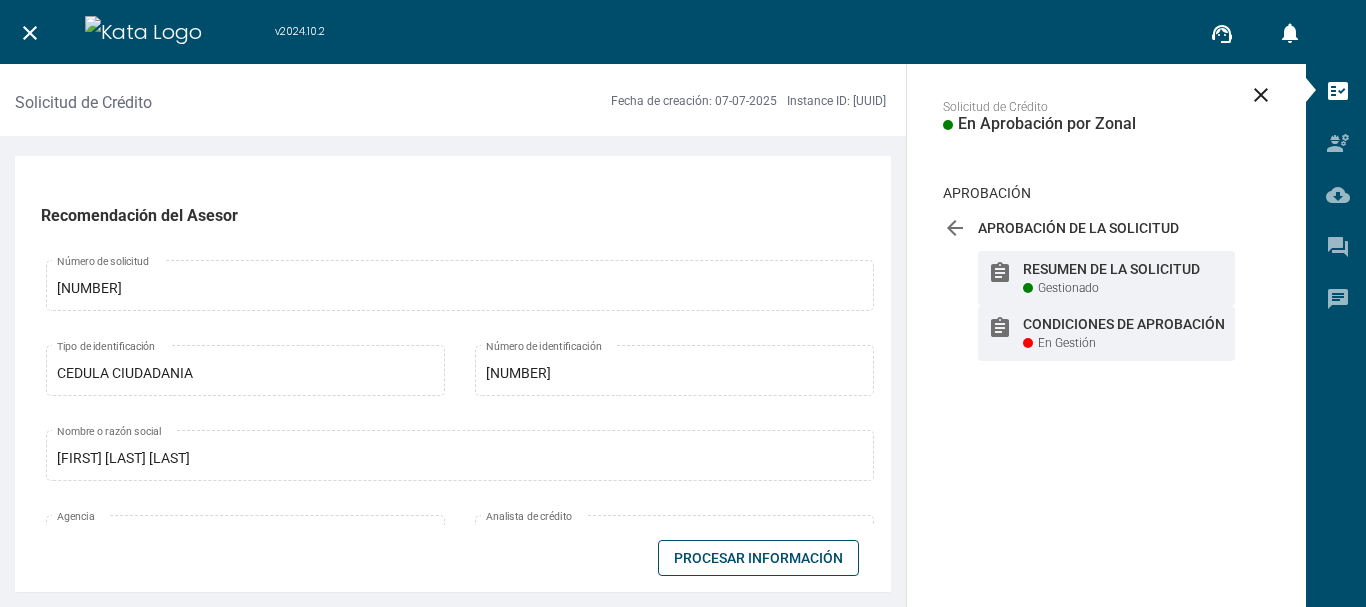 click on "En Gestión" at bounding box center (1068, 288) 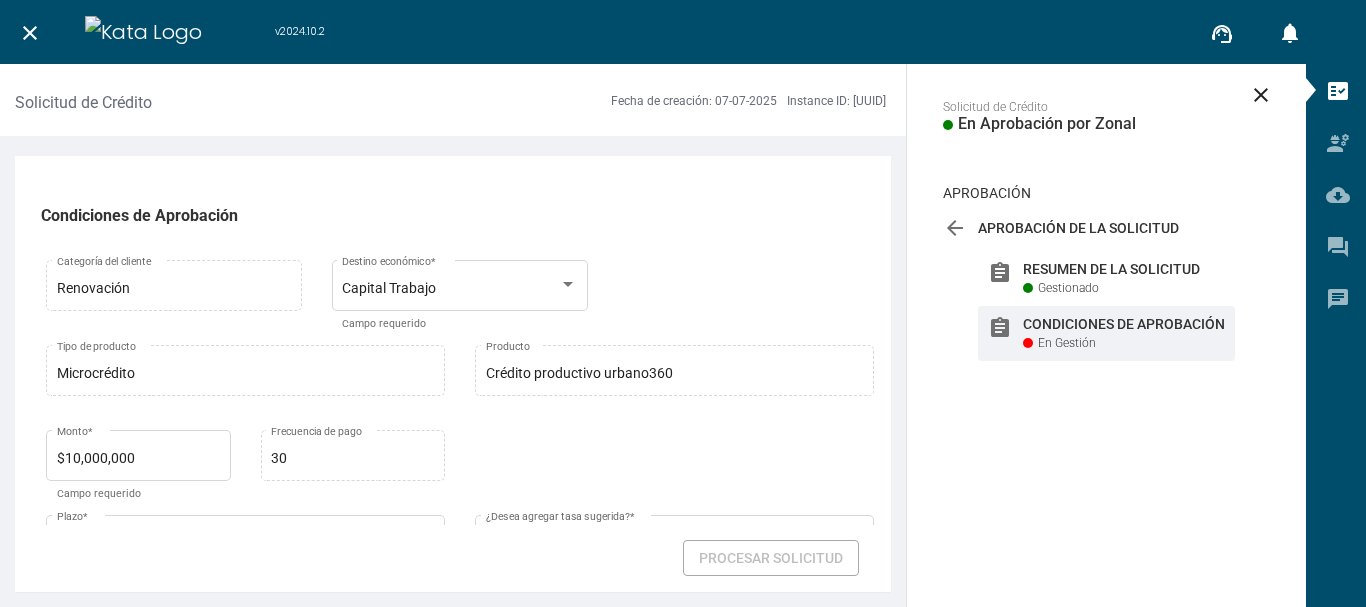 scroll, scrollTop: 308, scrollLeft: 0, axis: vertical 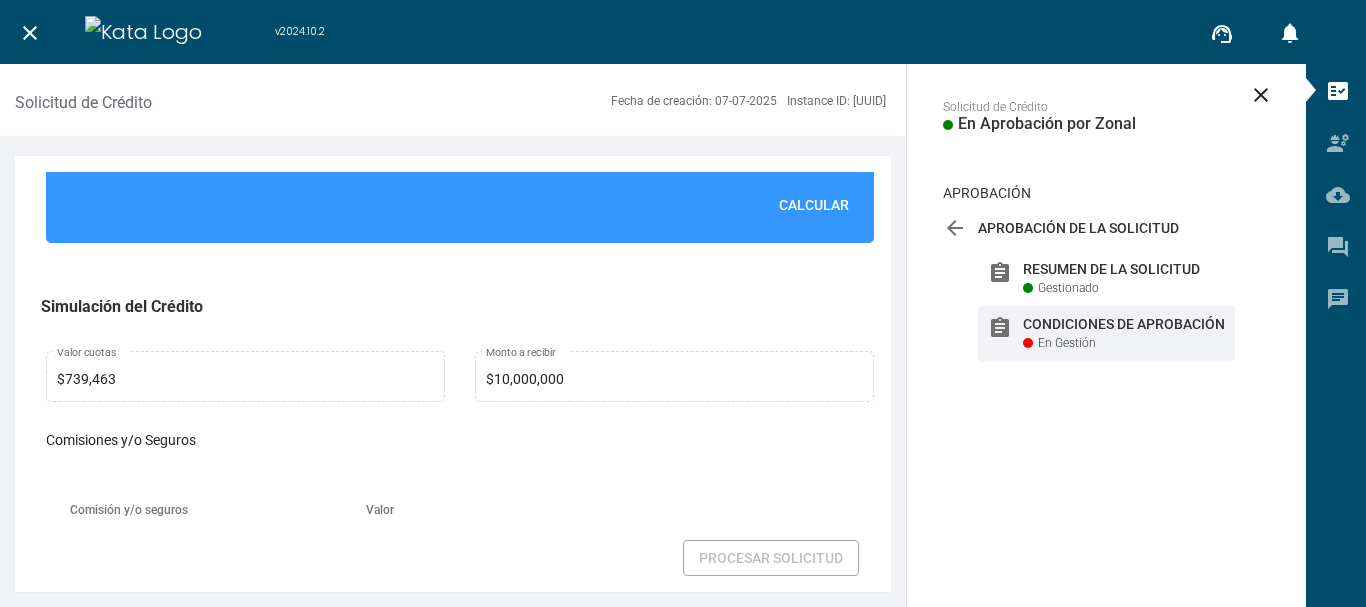 click on "Calcular" at bounding box center (814, 205) 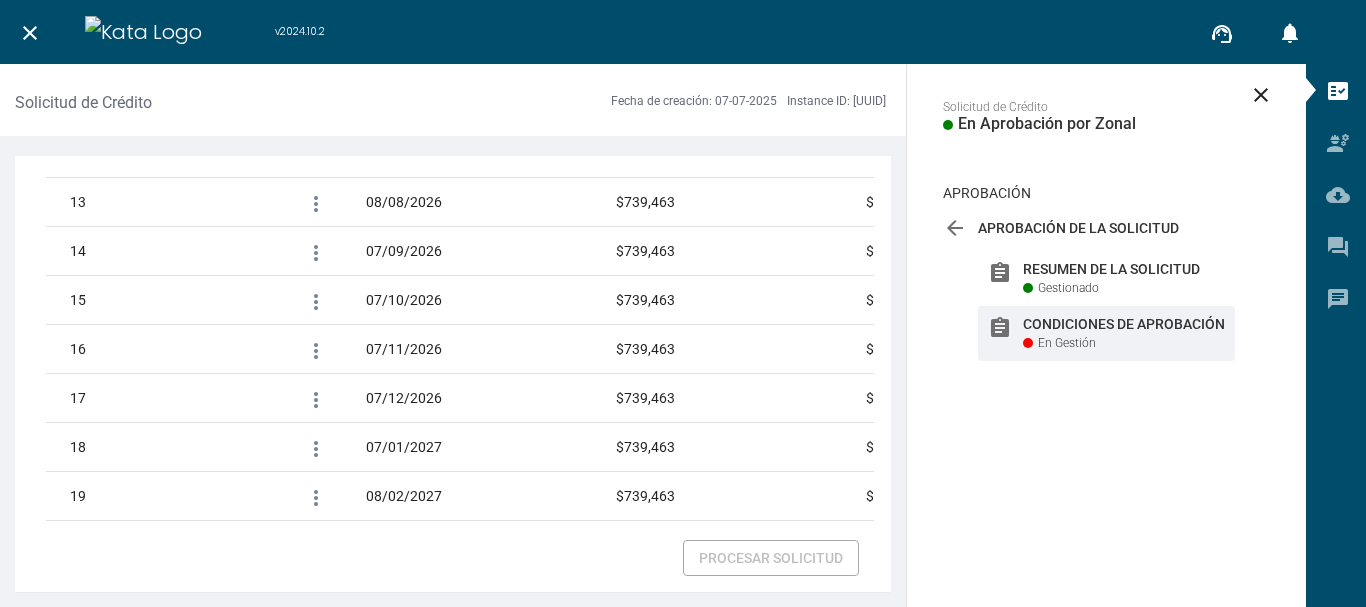 scroll, scrollTop: 3080, scrollLeft: 0, axis: vertical 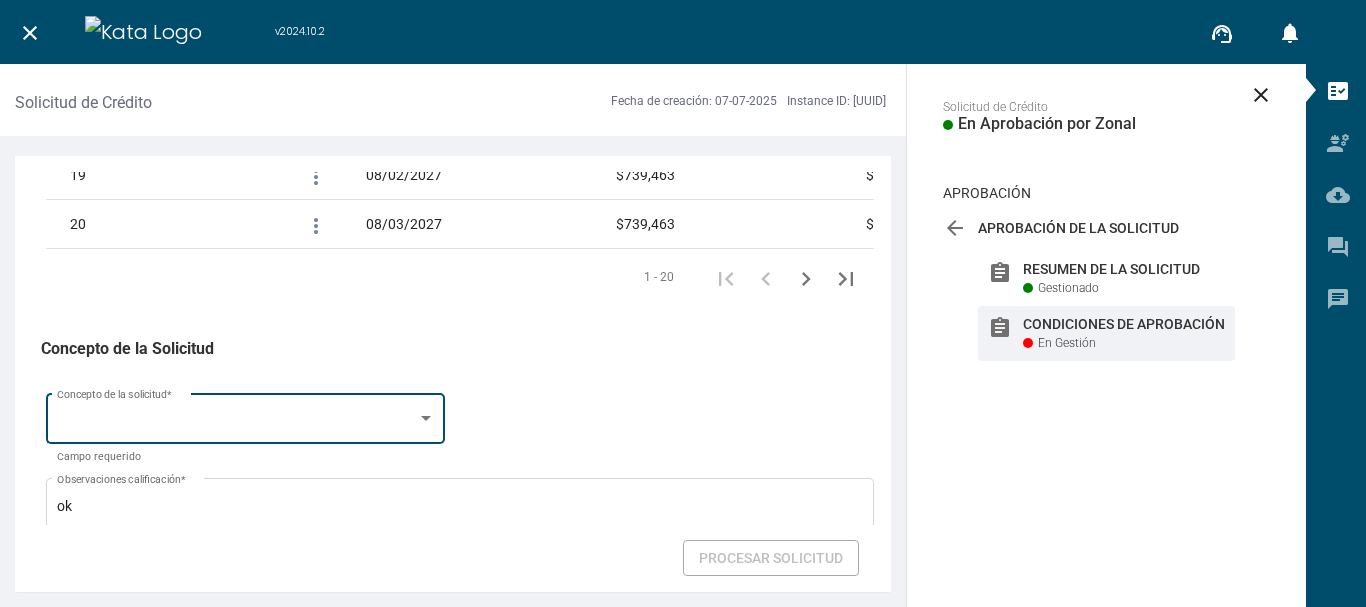 click on "Concepto de la solicitud   *" at bounding box center (246, 416) 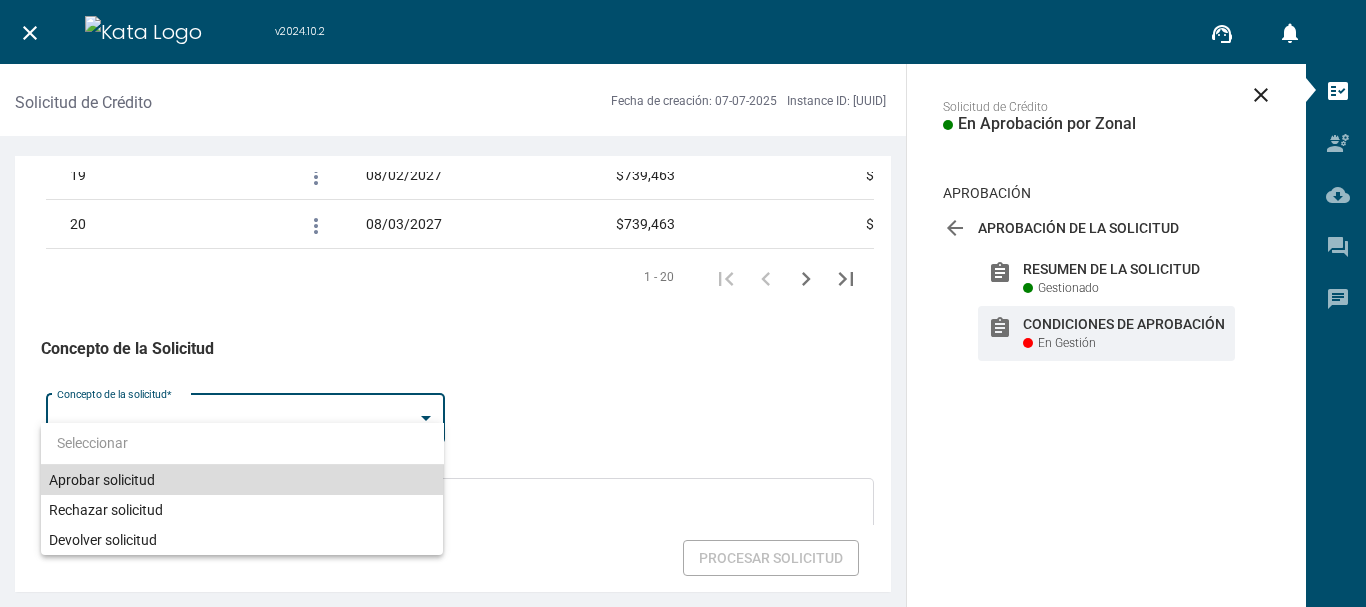 click on "Aprobar solicitud" at bounding box center [242, 480] 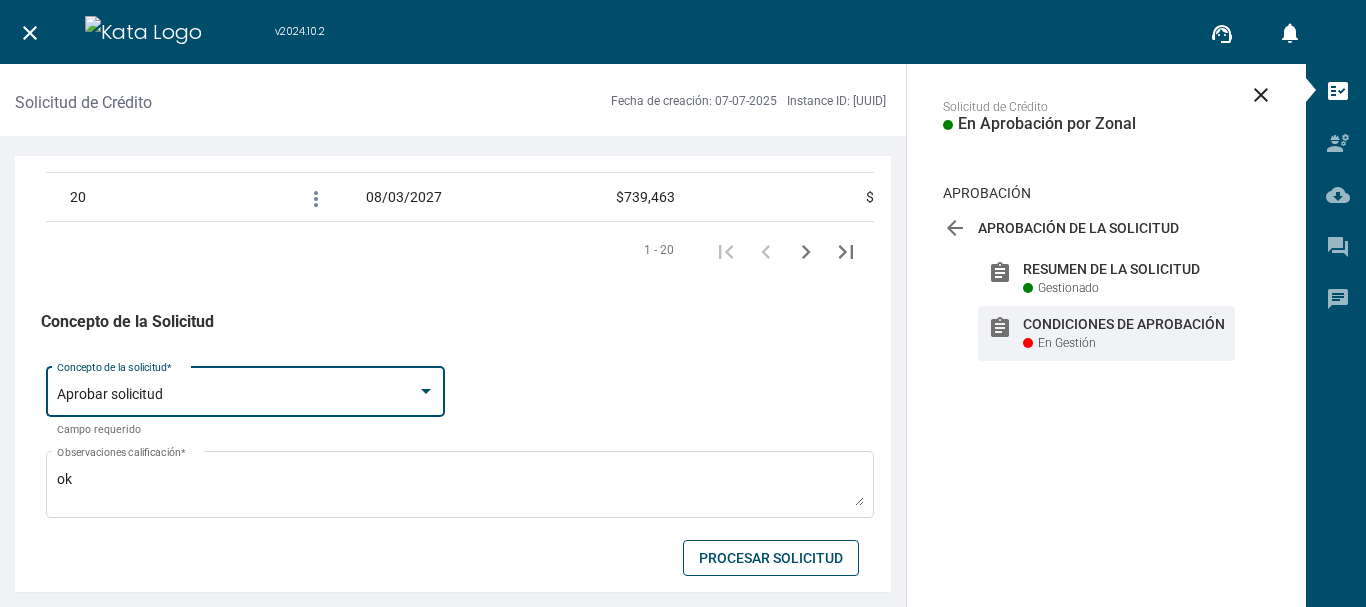 scroll, scrollTop: 3428, scrollLeft: 0, axis: vertical 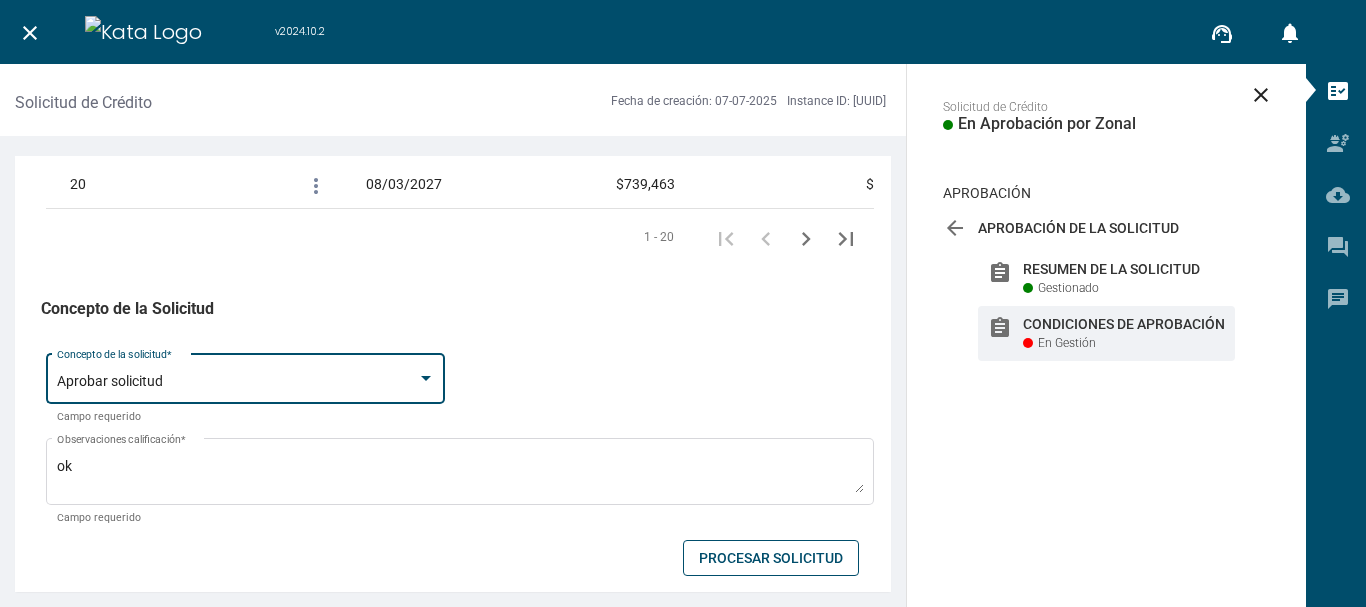 click on "Procesar Solicitud" at bounding box center [771, 558] 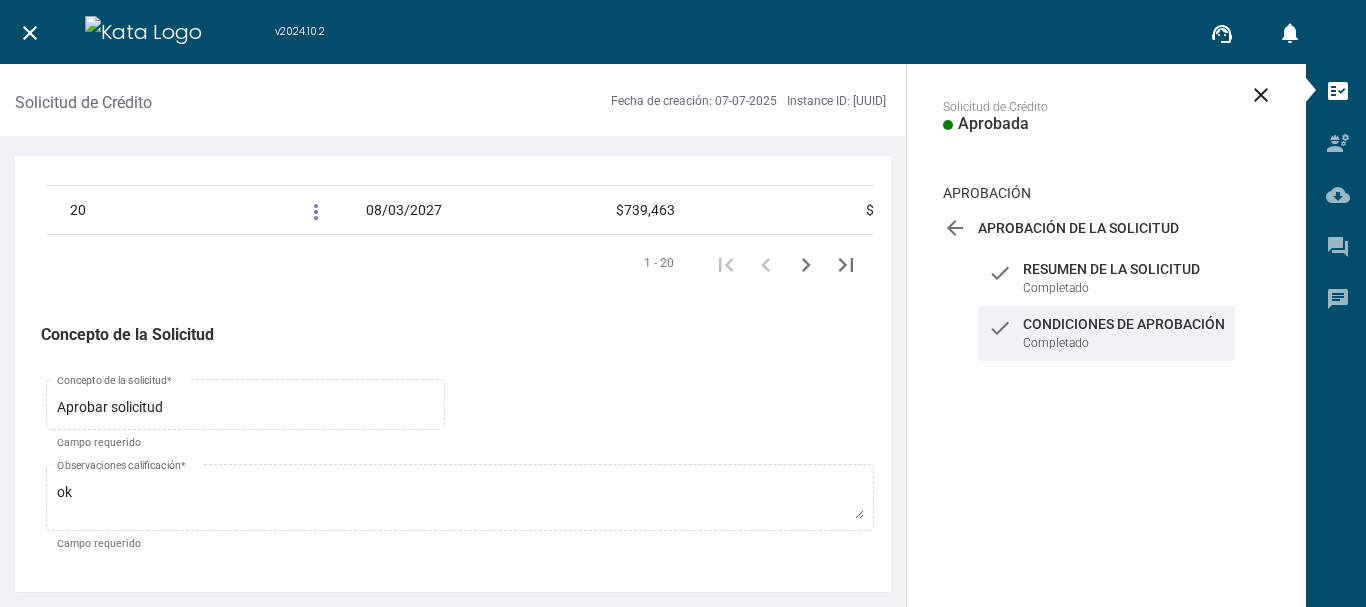 scroll, scrollTop: 3424, scrollLeft: 0, axis: vertical 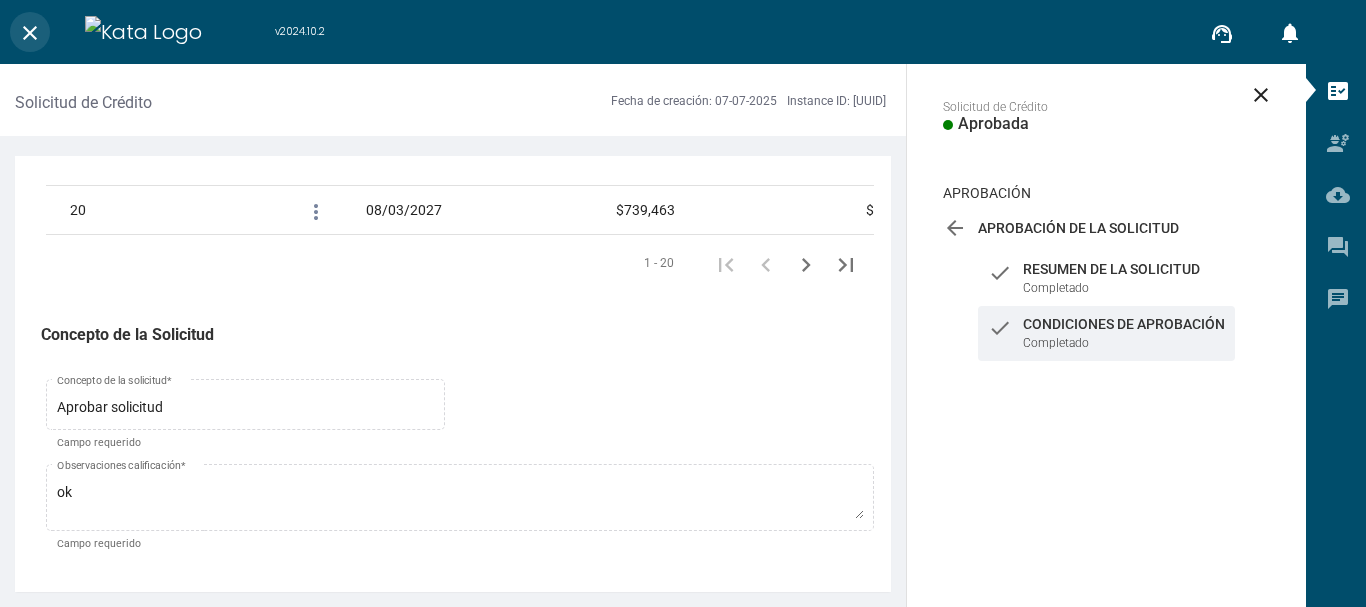 click on "close" at bounding box center [30, 33] 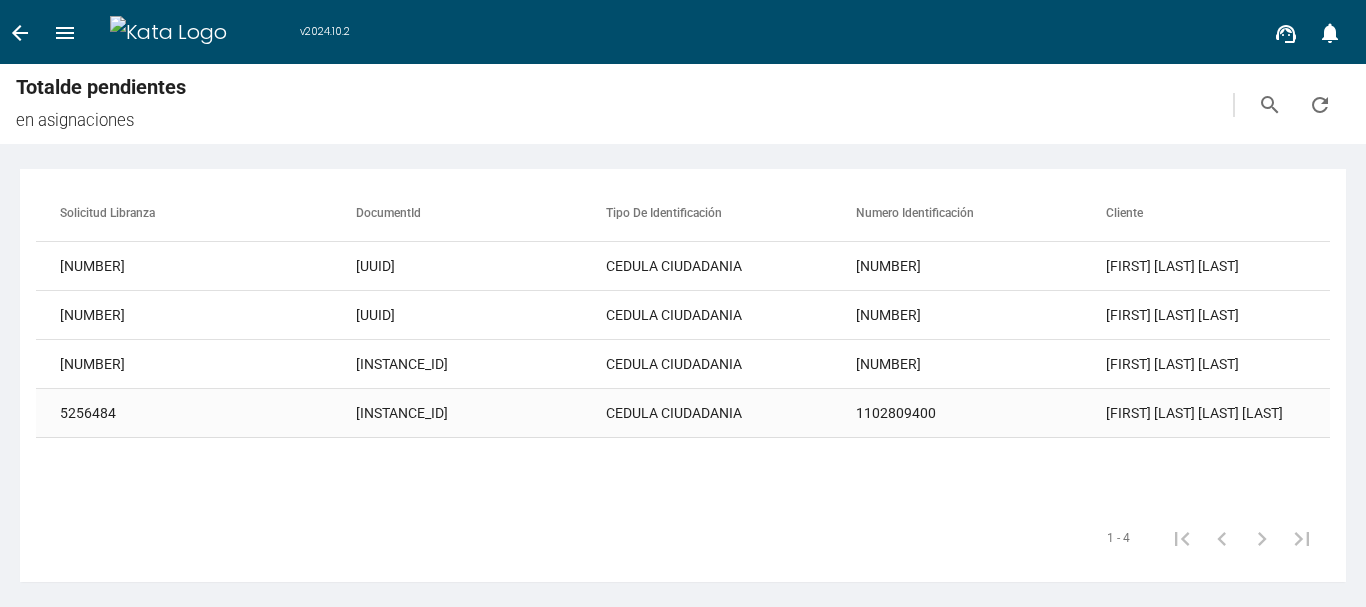 click on "1102809400" at bounding box center [981, 266] 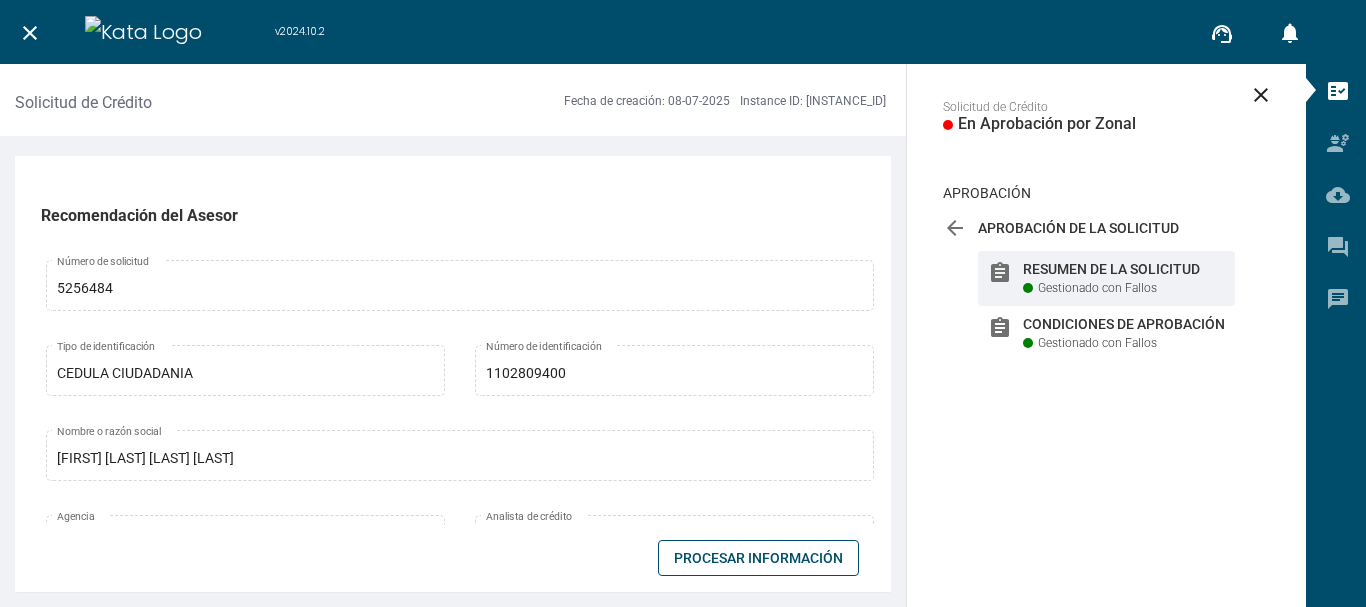 click on "Procesar Información" at bounding box center (758, 558) 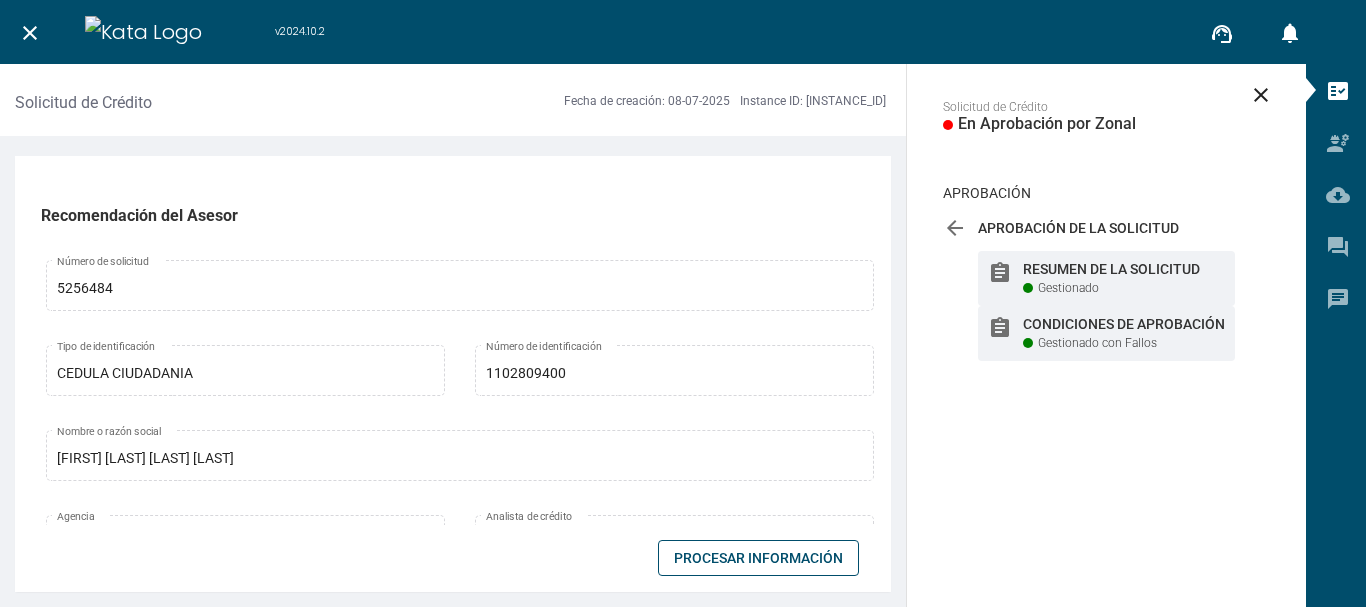 click on "Gestionado con Fallos" at bounding box center [1068, 288] 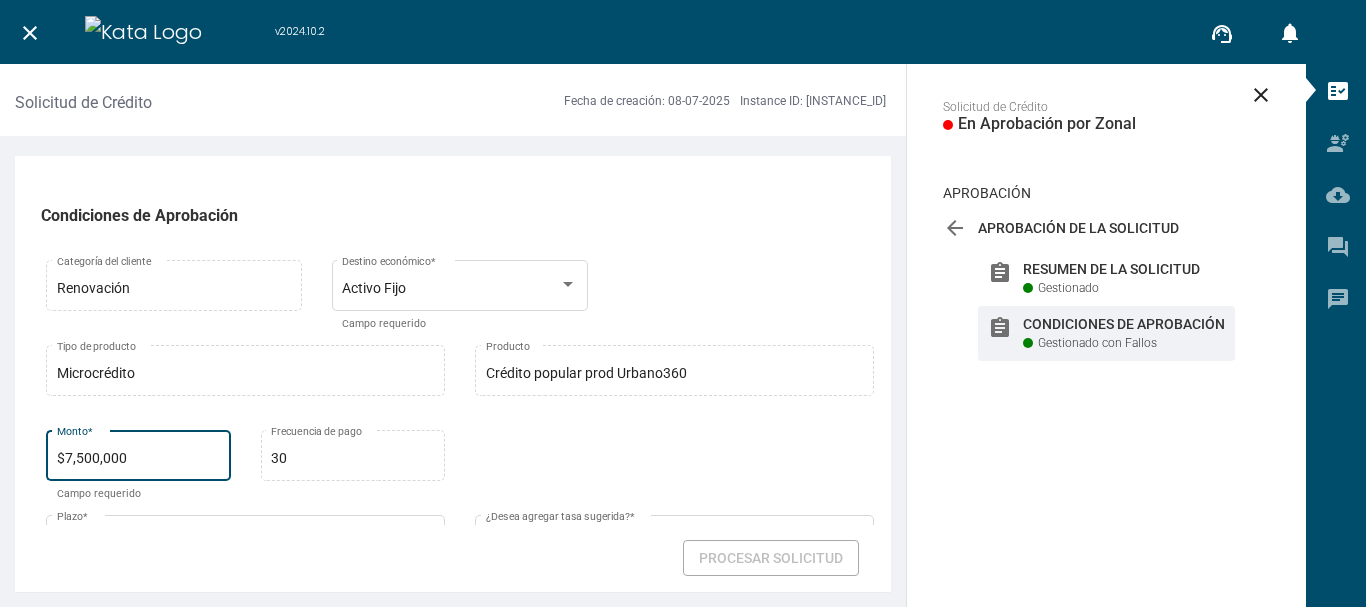 click on "$7,500,000" at bounding box center [139, 459] 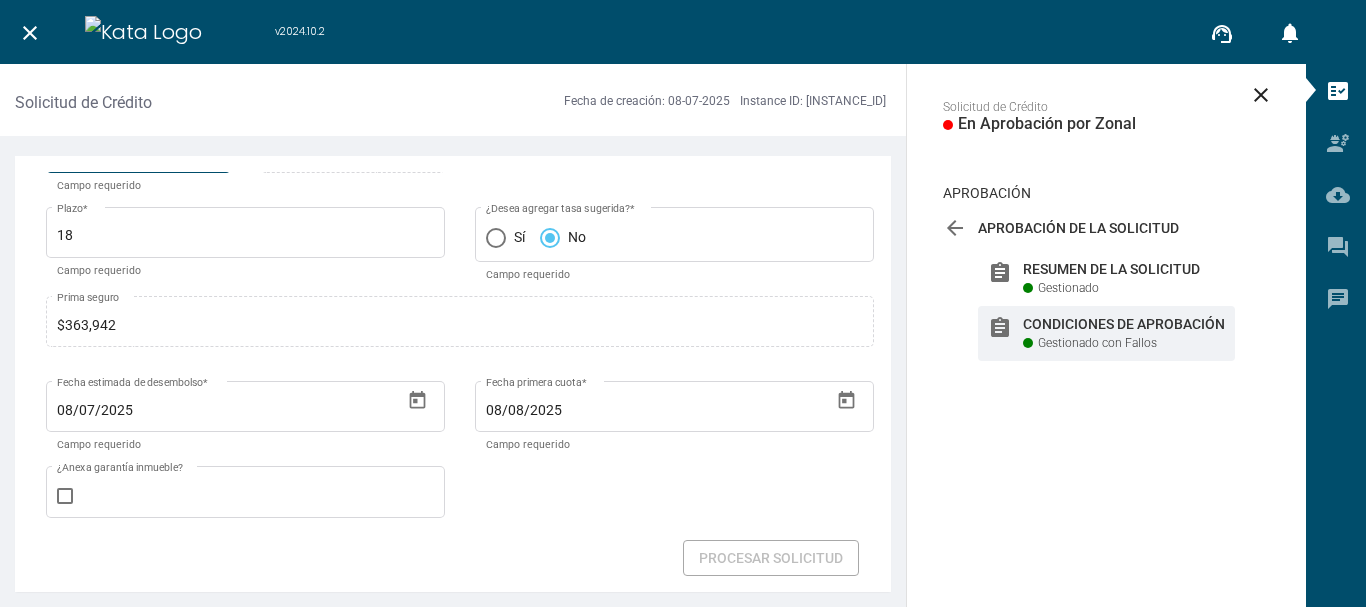 scroll, scrollTop: 616, scrollLeft: 0, axis: vertical 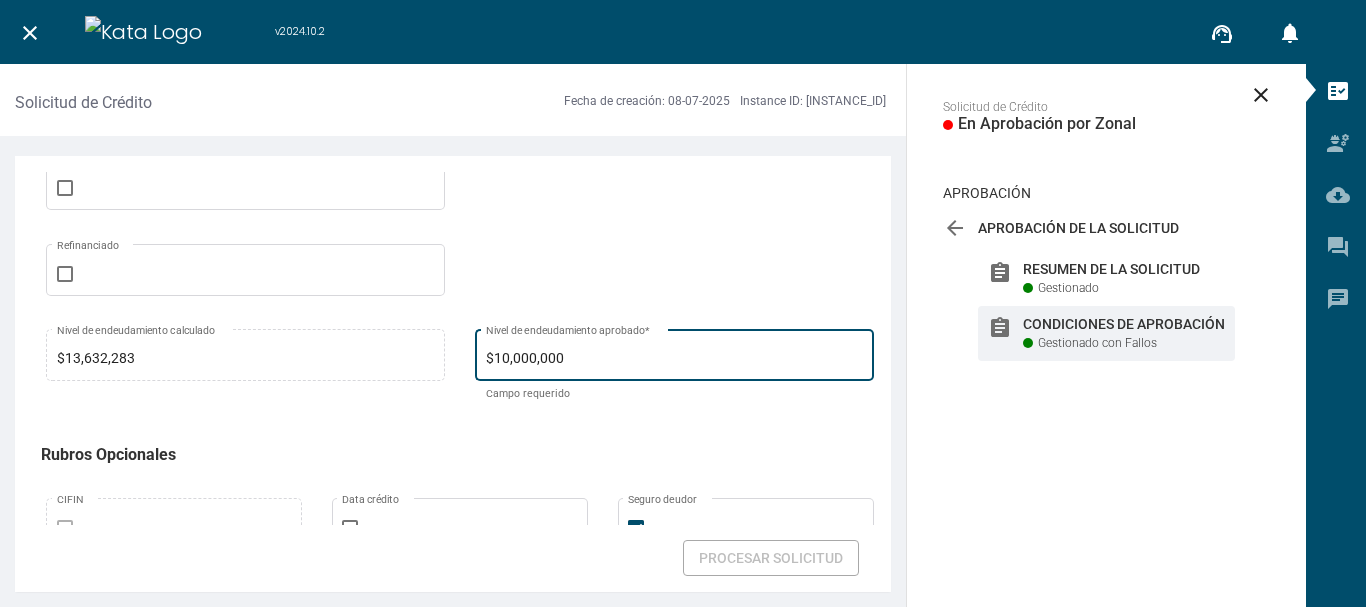 type on "$7,600,000" 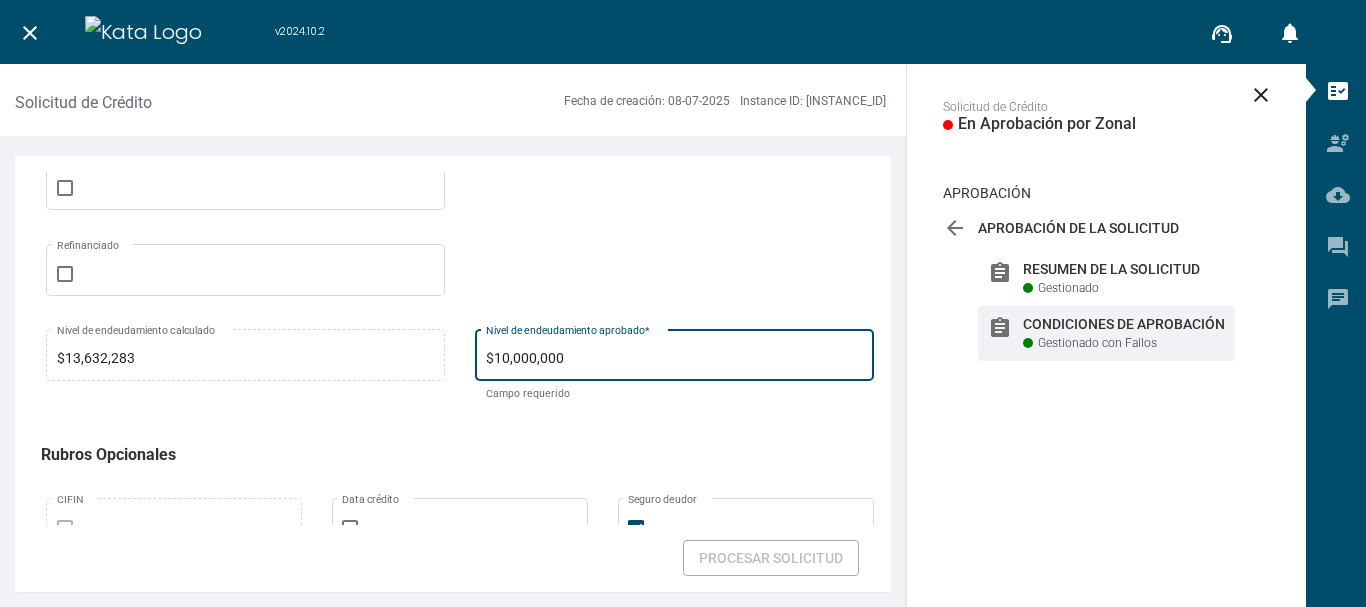 click on "$10,000,000" at bounding box center [675, 359] 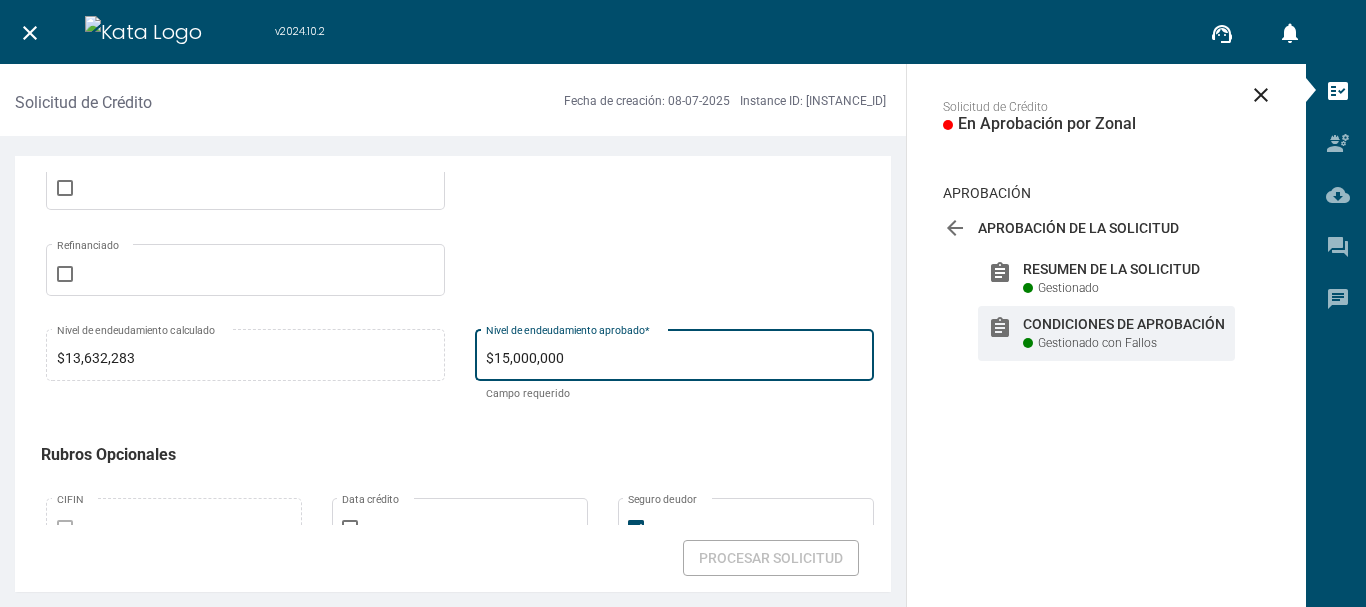 type on "$15,000,000" 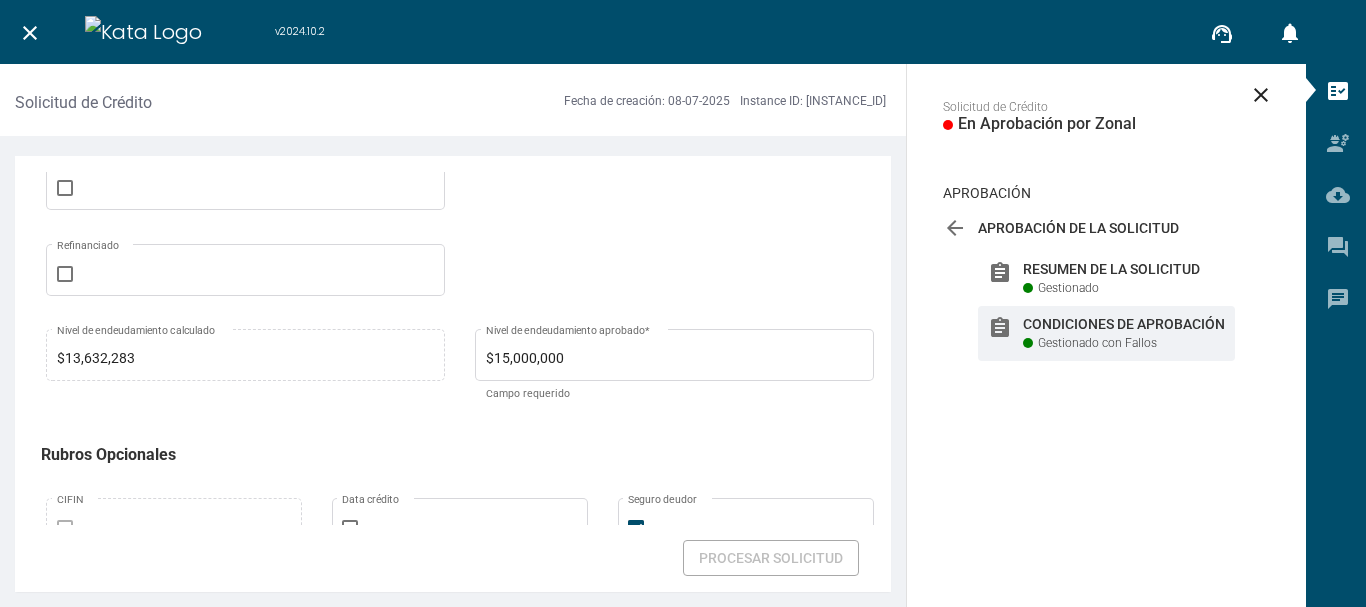 scroll, scrollTop: 778, scrollLeft: 0, axis: vertical 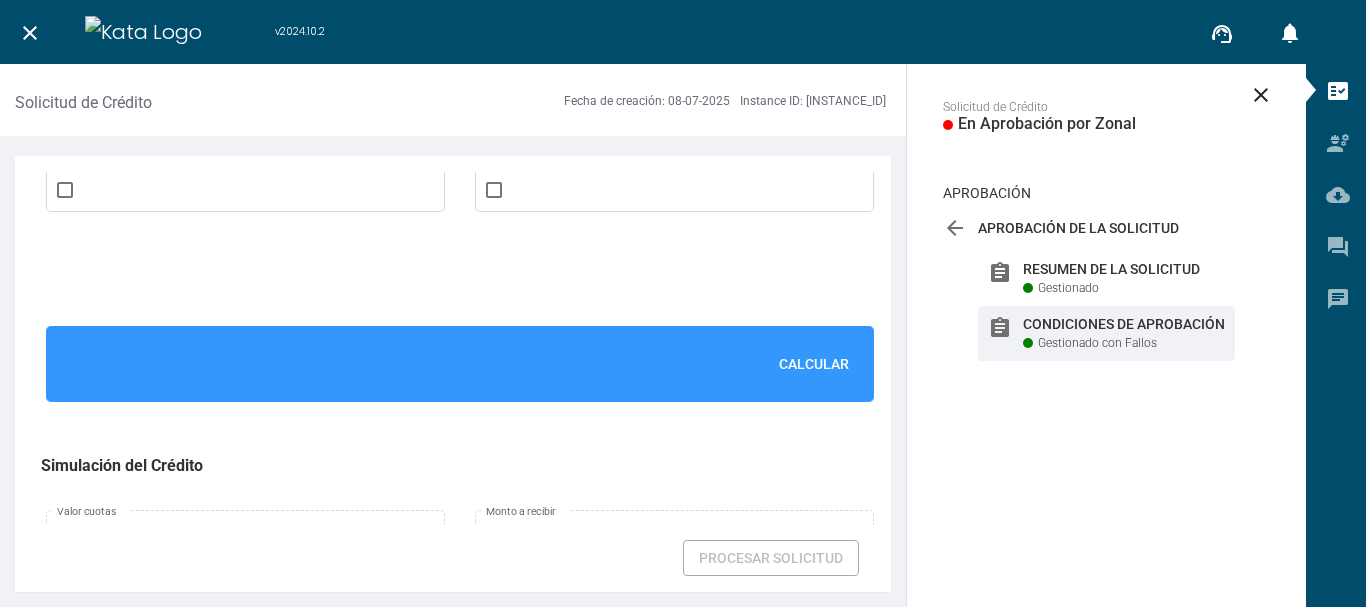 click on "Calcular" at bounding box center [460, 364] 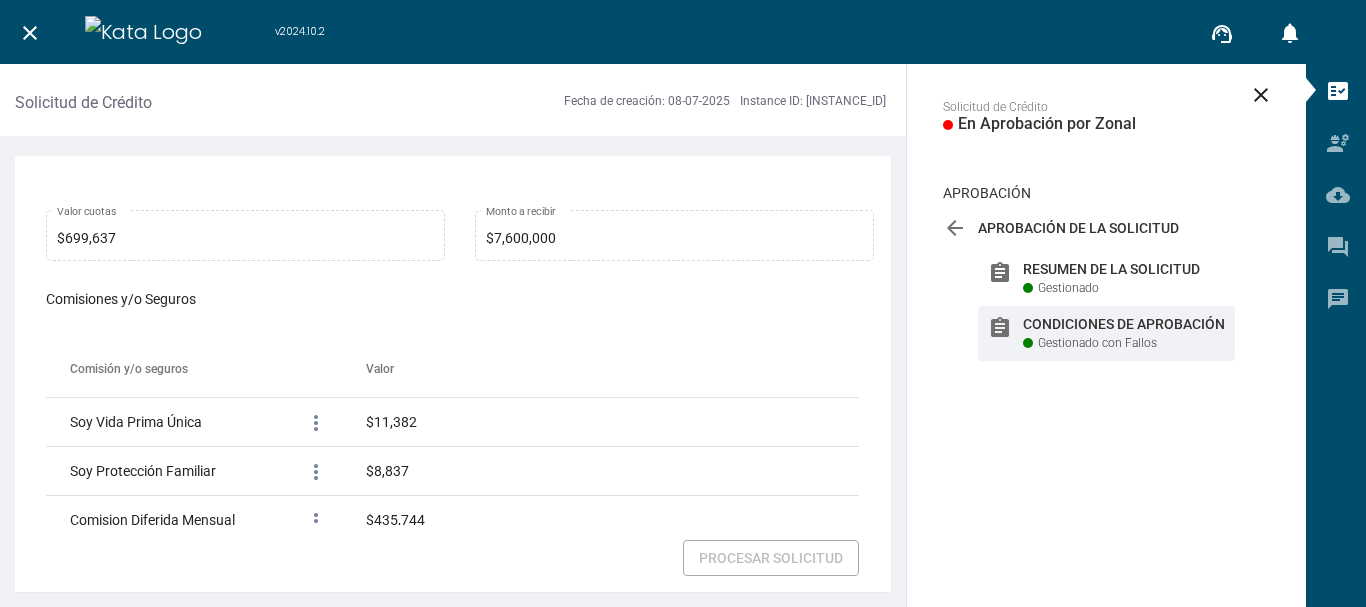 scroll, scrollTop: 1689, scrollLeft: 0, axis: vertical 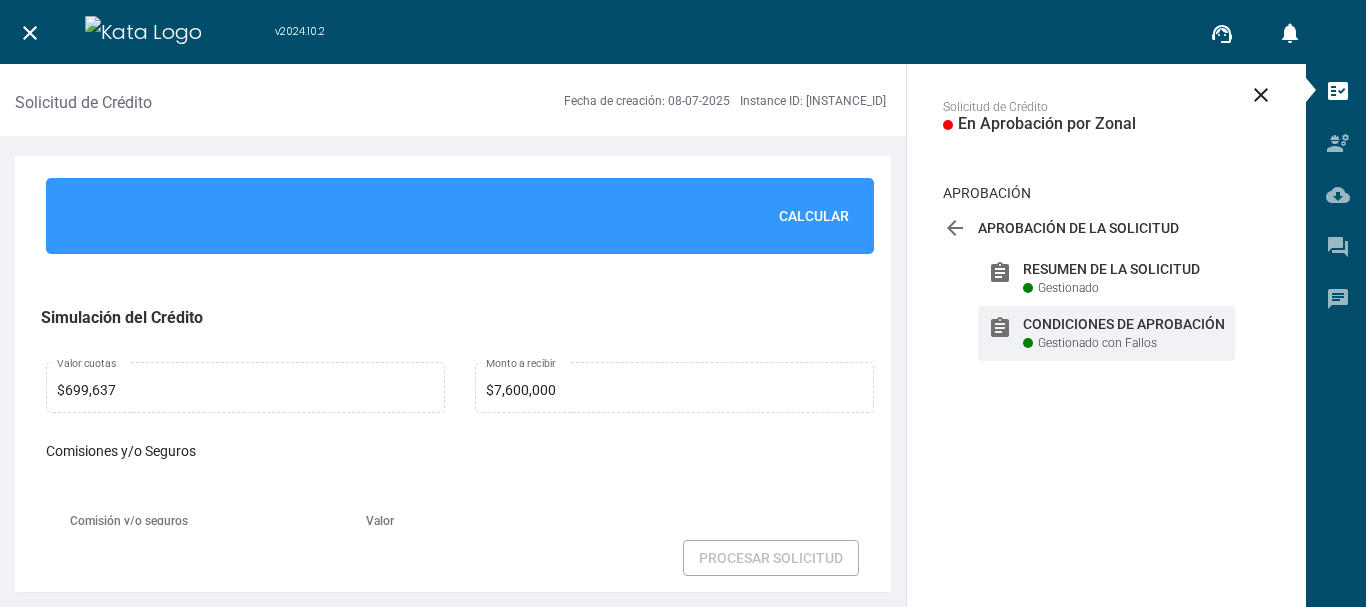 click on "Calcular" at bounding box center (814, 216) 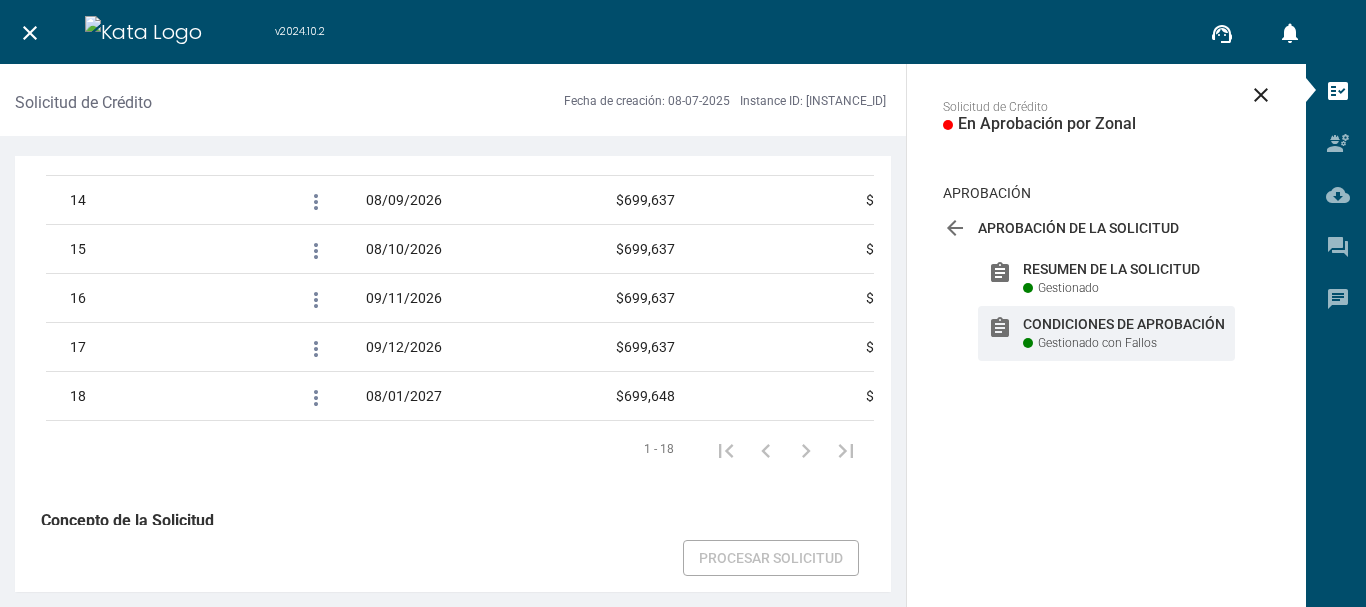 scroll, scrollTop: 3313, scrollLeft: 0, axis: vertical 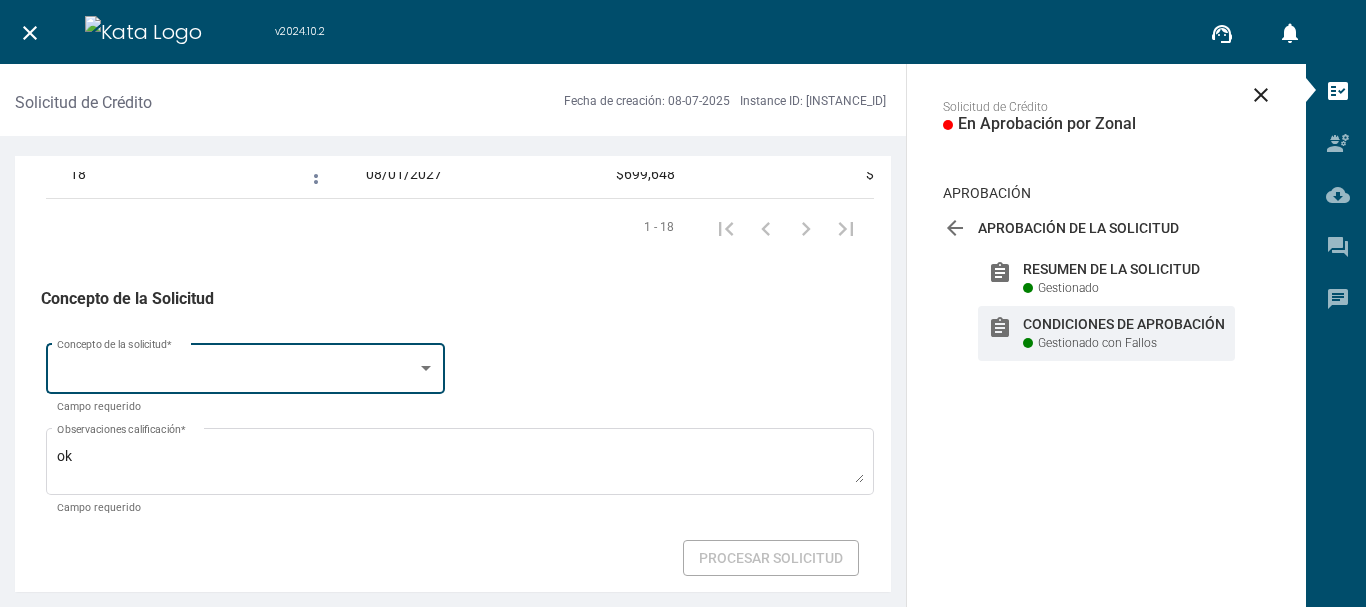click at bounding box center (237, 372) 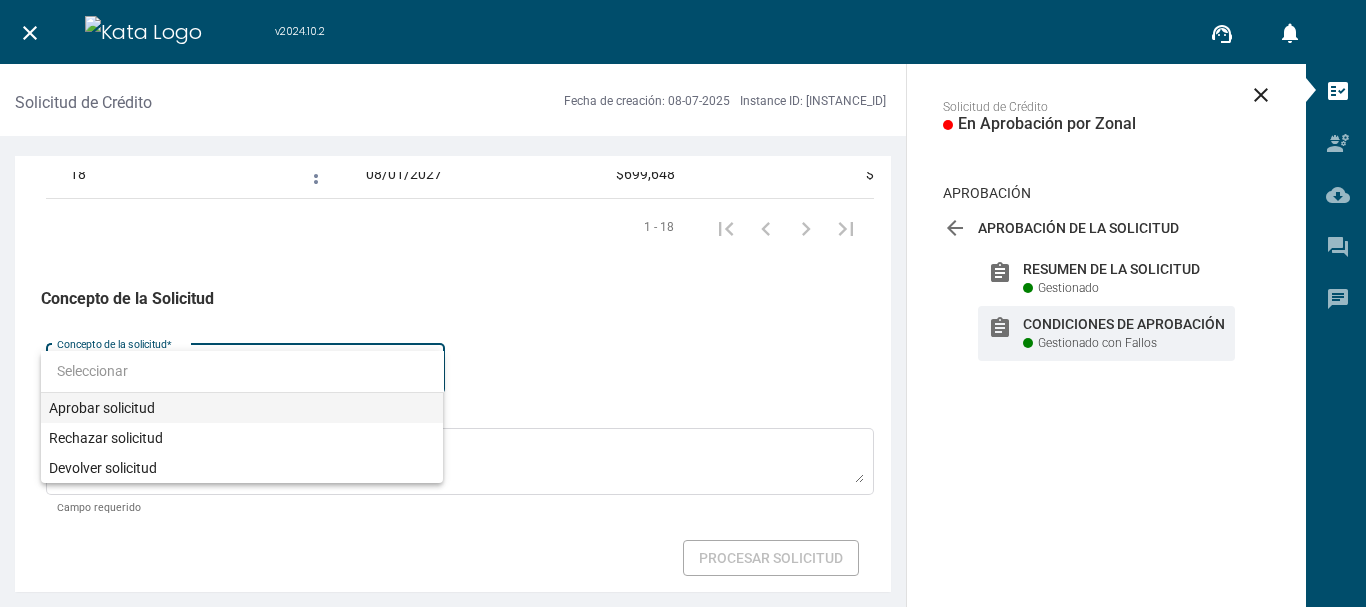 click on "Aprobar solicitud" at bounding box center [242, 408] 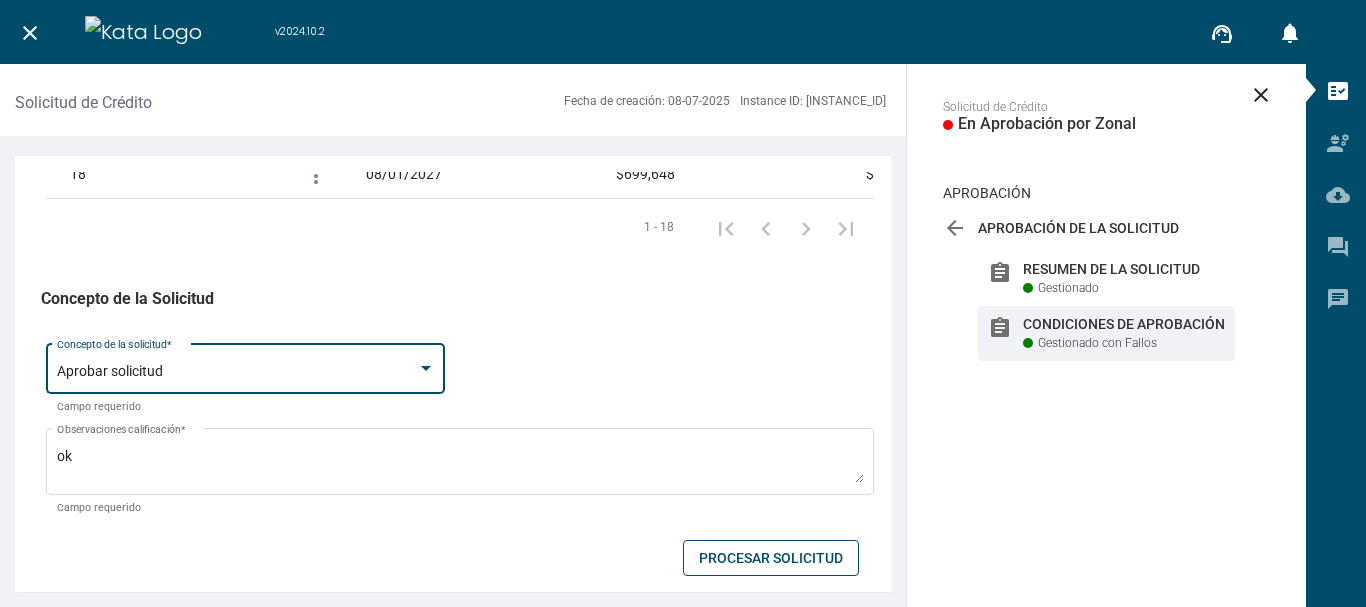 click on "Procesar Solicitud" at bounding box center [771, 558] 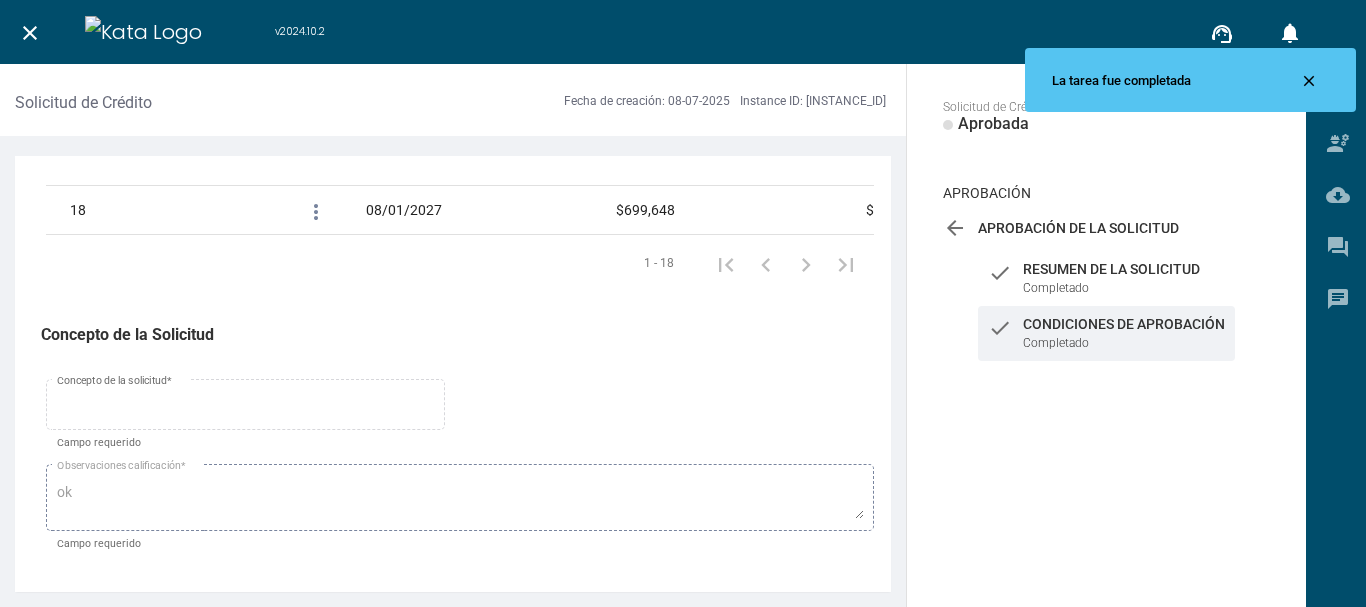 scroll, scrollTop: 3277, scrollLeft: 0, axis: vertical 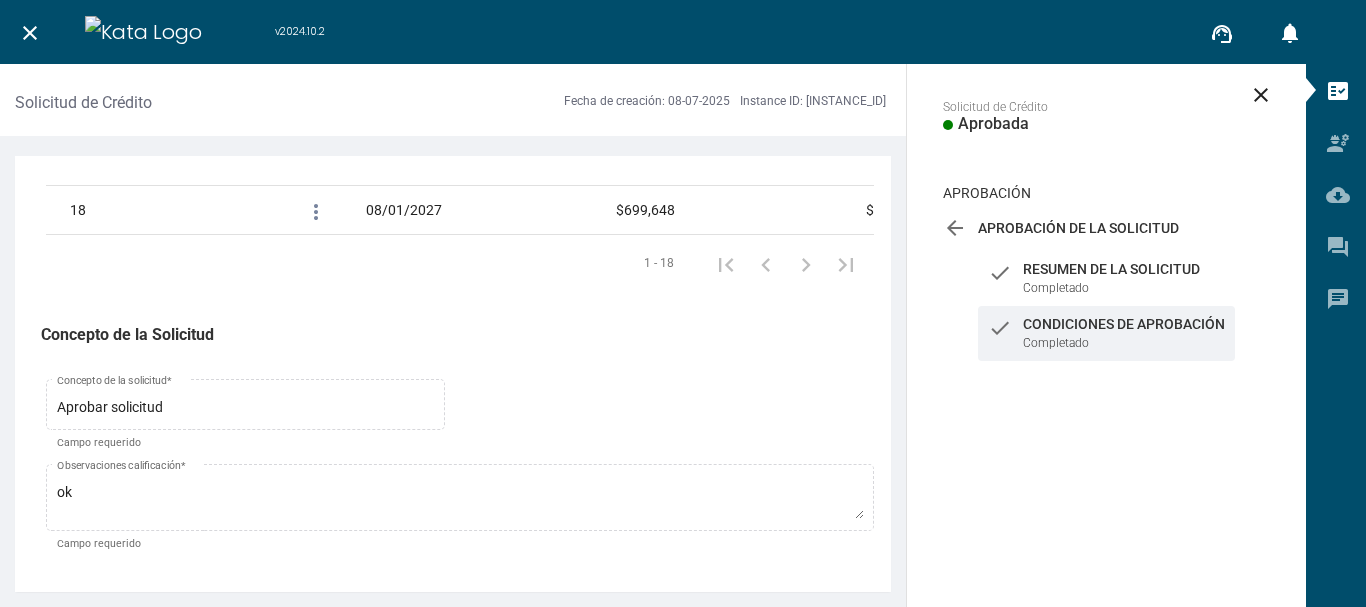 click on "close" at bounding box center (30, 33) 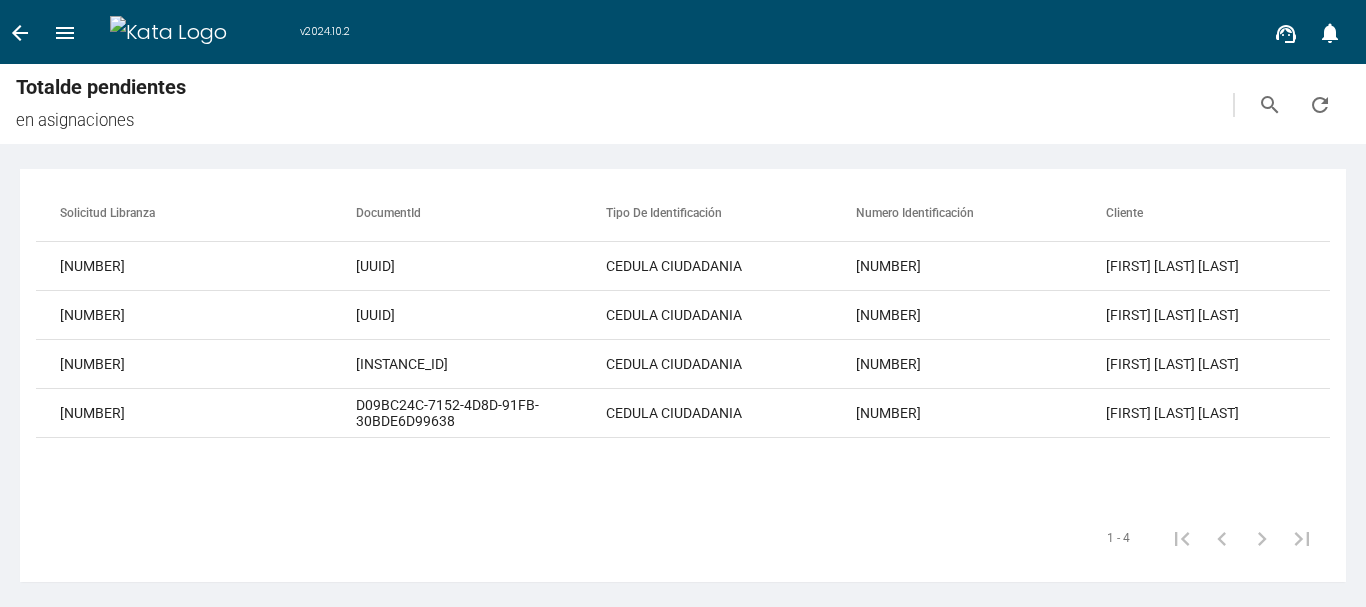 click on "arrow_back" at bounding box center [20, 33] 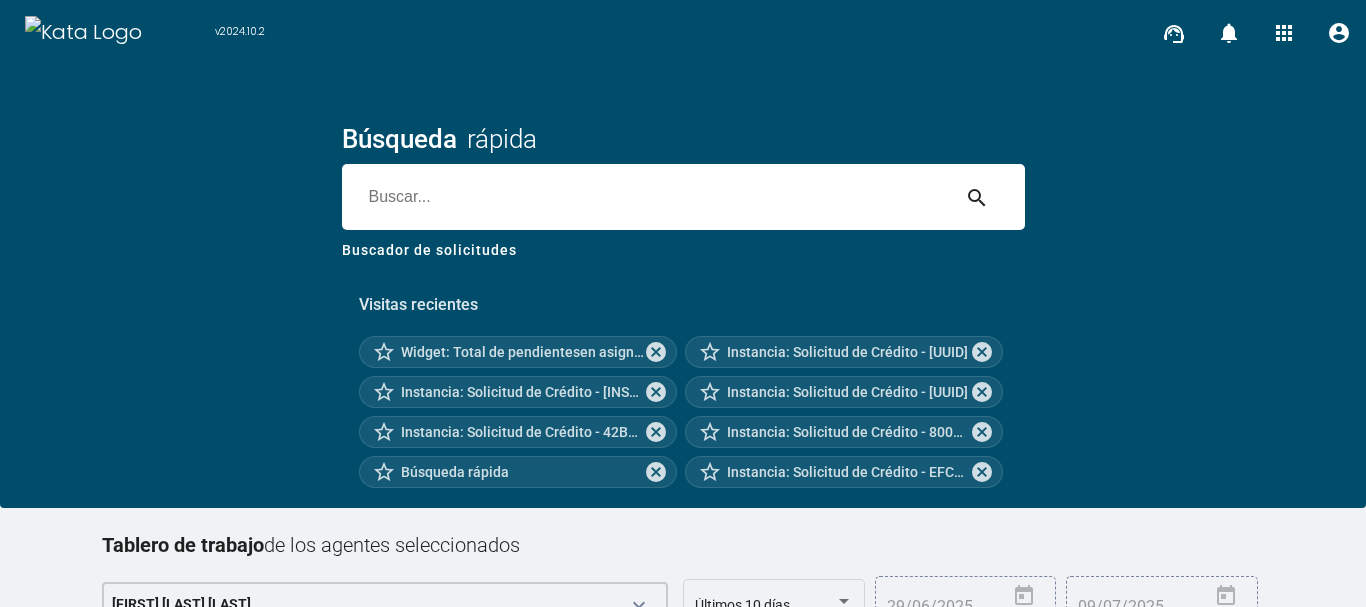 click at bounding box center (645, 197) 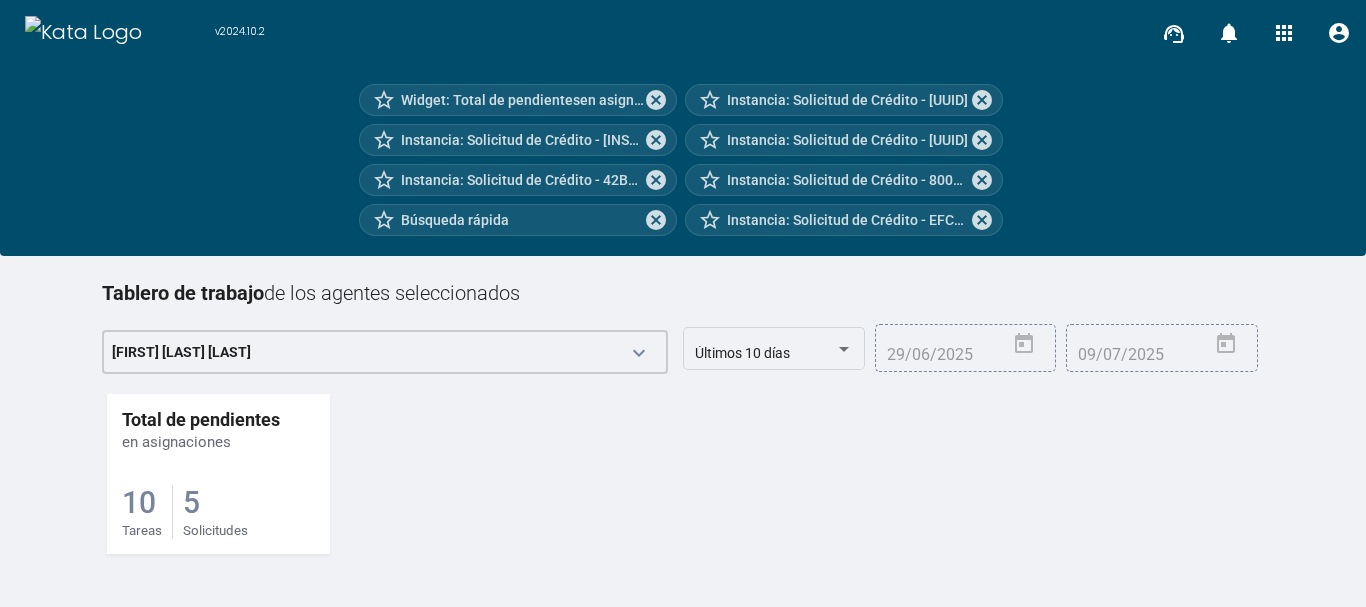 scroll, scrollTop: 254, scrollLeft: 0, axis: vertical 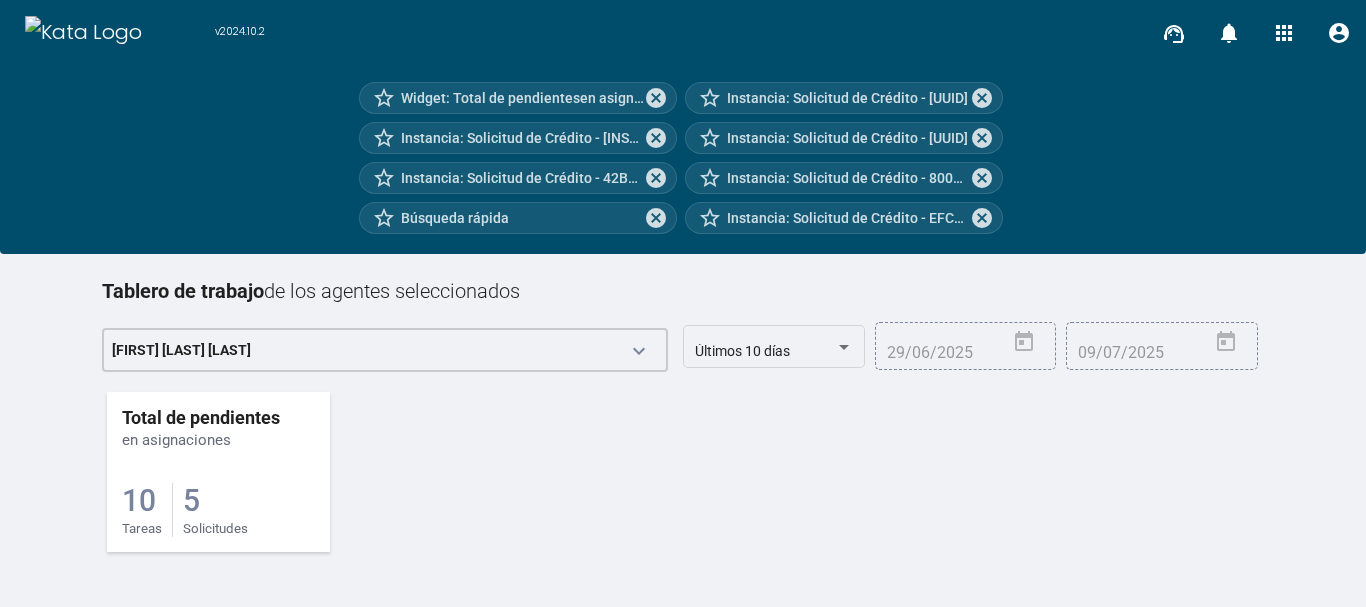 click on "5" at bounding box center (139, 500) 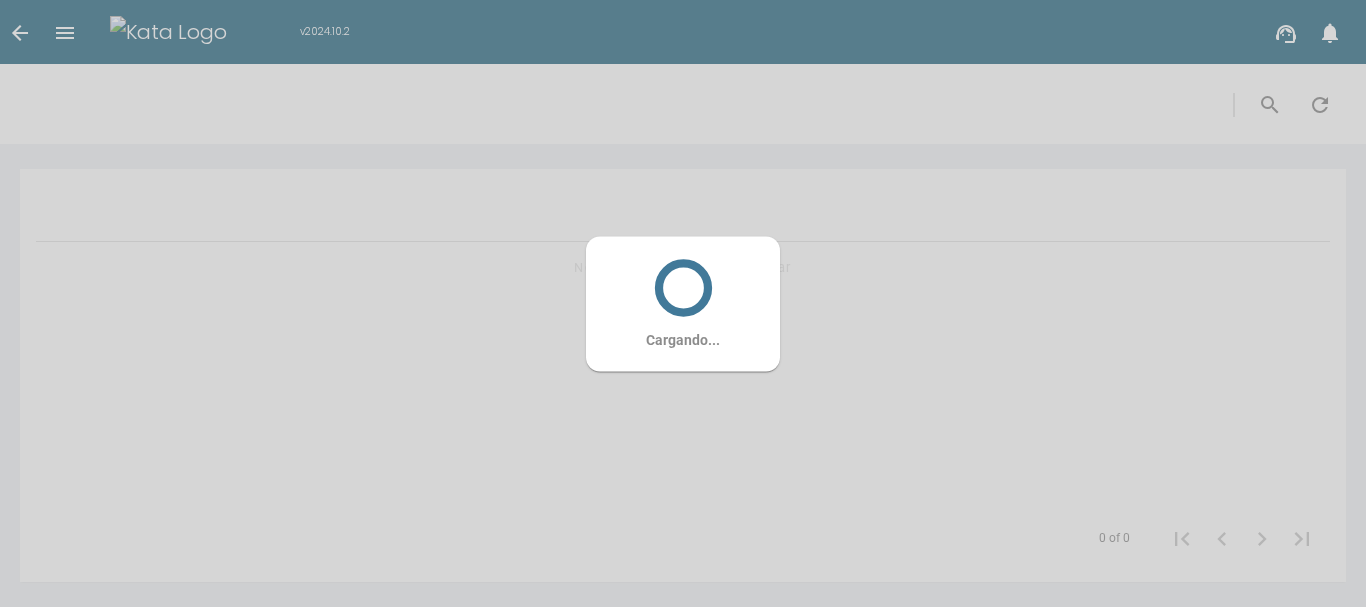 scroll, scrollTop: 0, scrollLeft: 0, axis: both 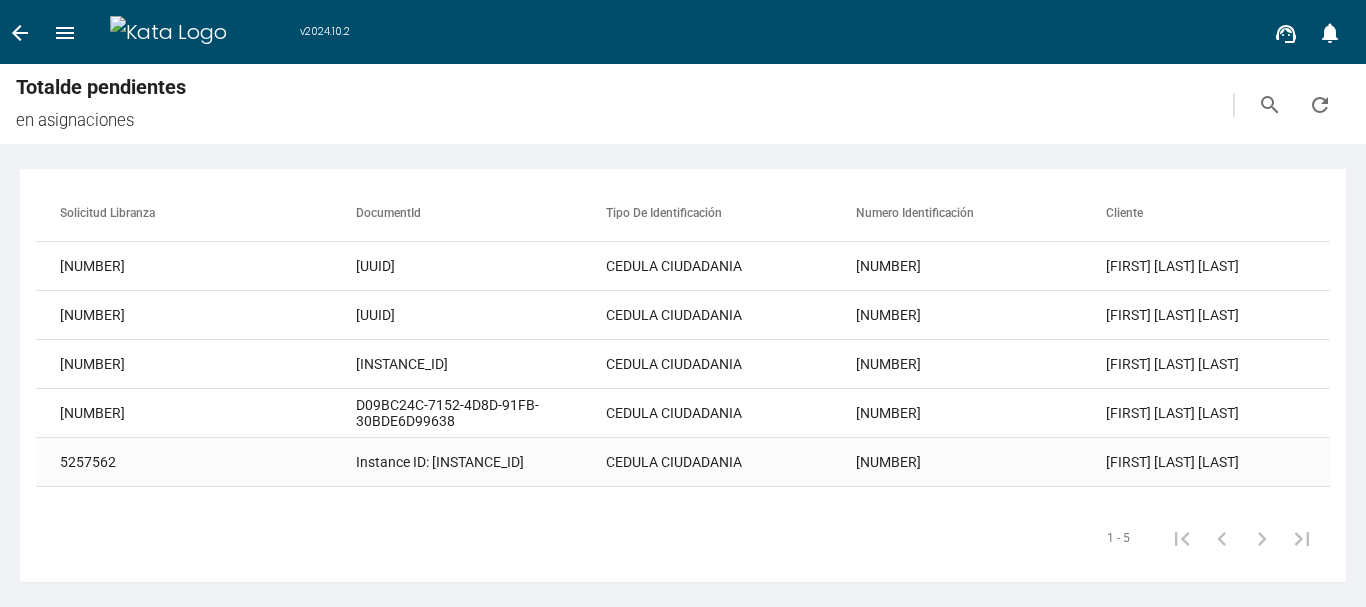 click on "[NUMBER]" at bounding box center [981, 266] 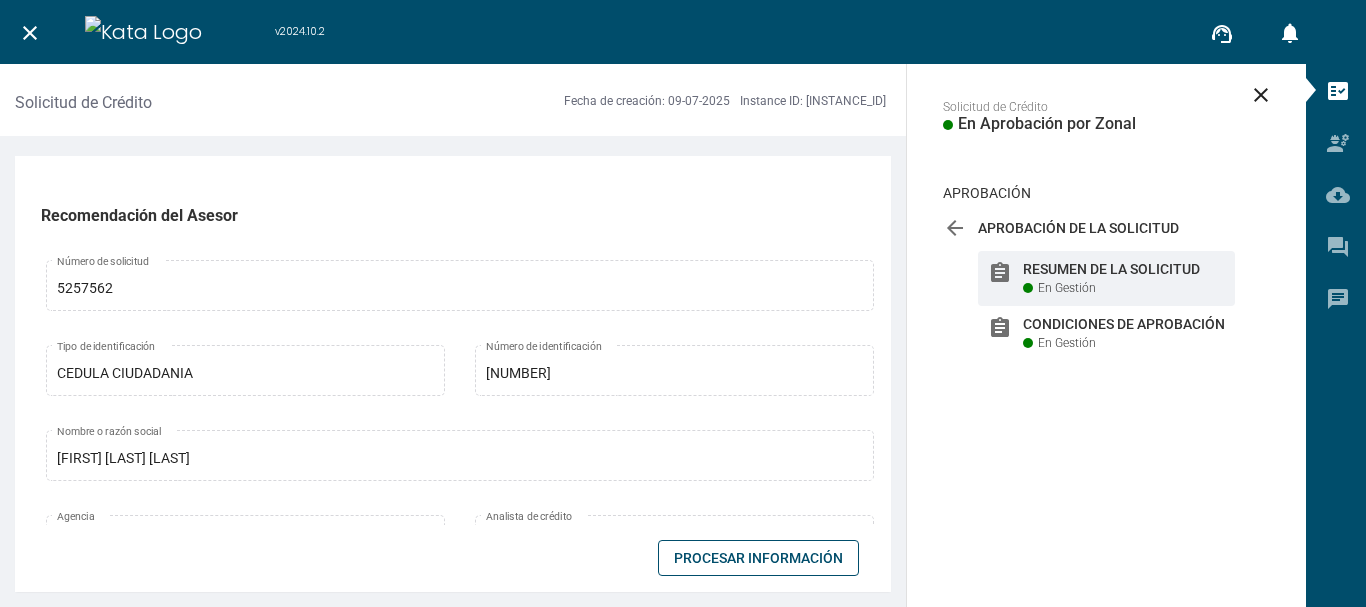 click on "[FIRST] [LAST] Nombre o razón social" at bounding box center [460, 298] 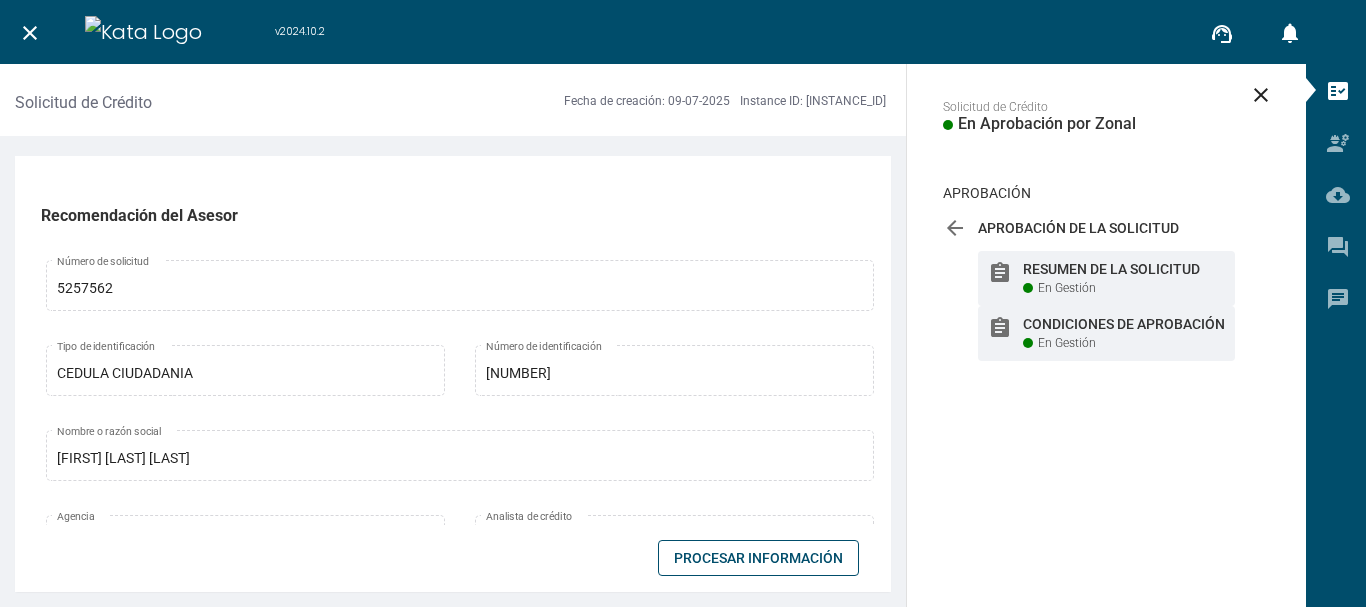 click on "En Gestión" at bounding box center (1067, 288) 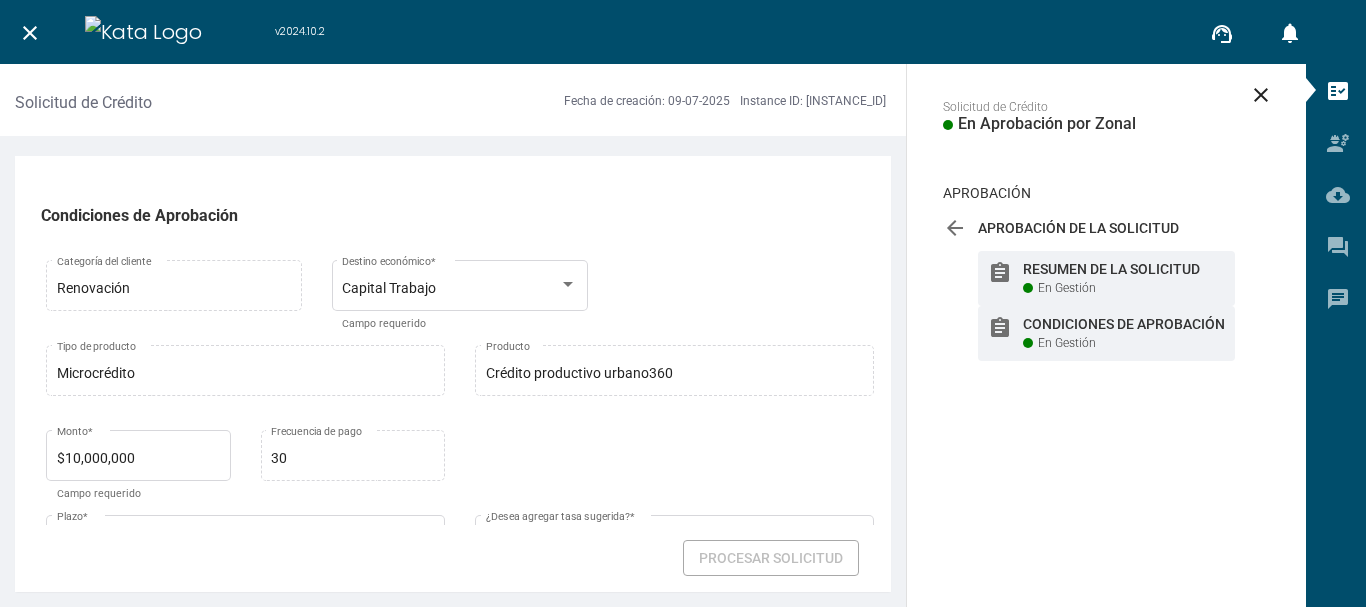 click on "assignment Resumen de la Solicitud En Gestión" at bounding box center (1106, 278) 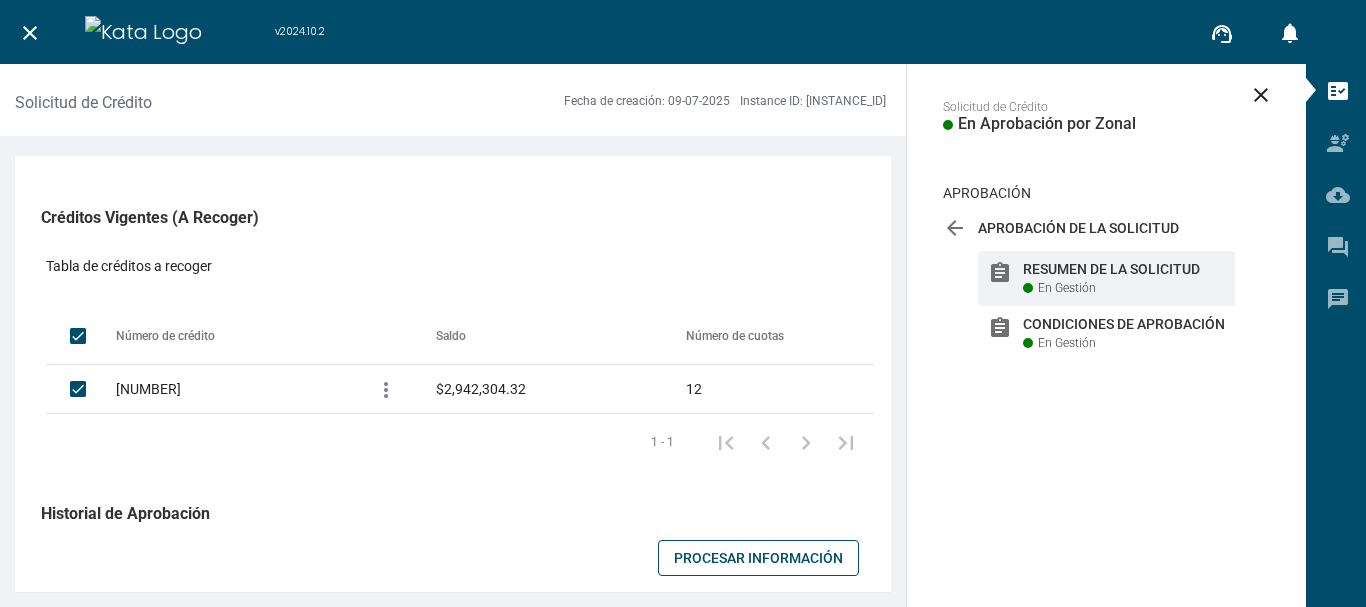 scroll, scrollTop: 1232, scrollLeft: 0, axis: vertical 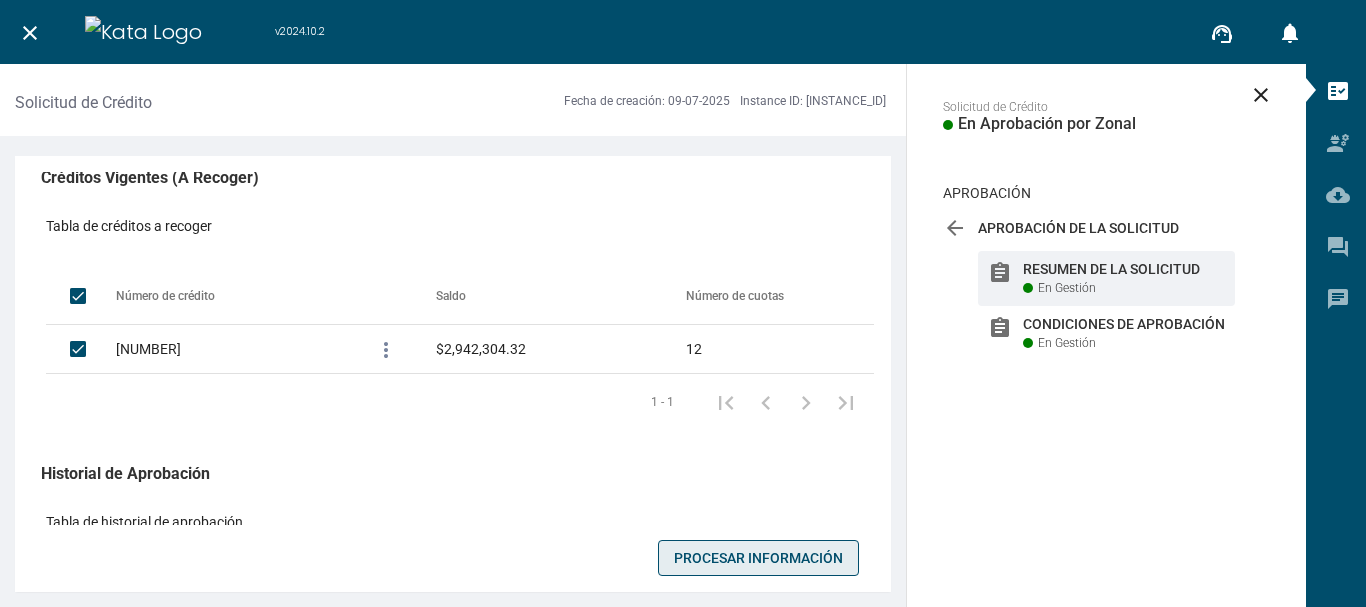 click on "Procesar Información" at bounding box center (758, 558) 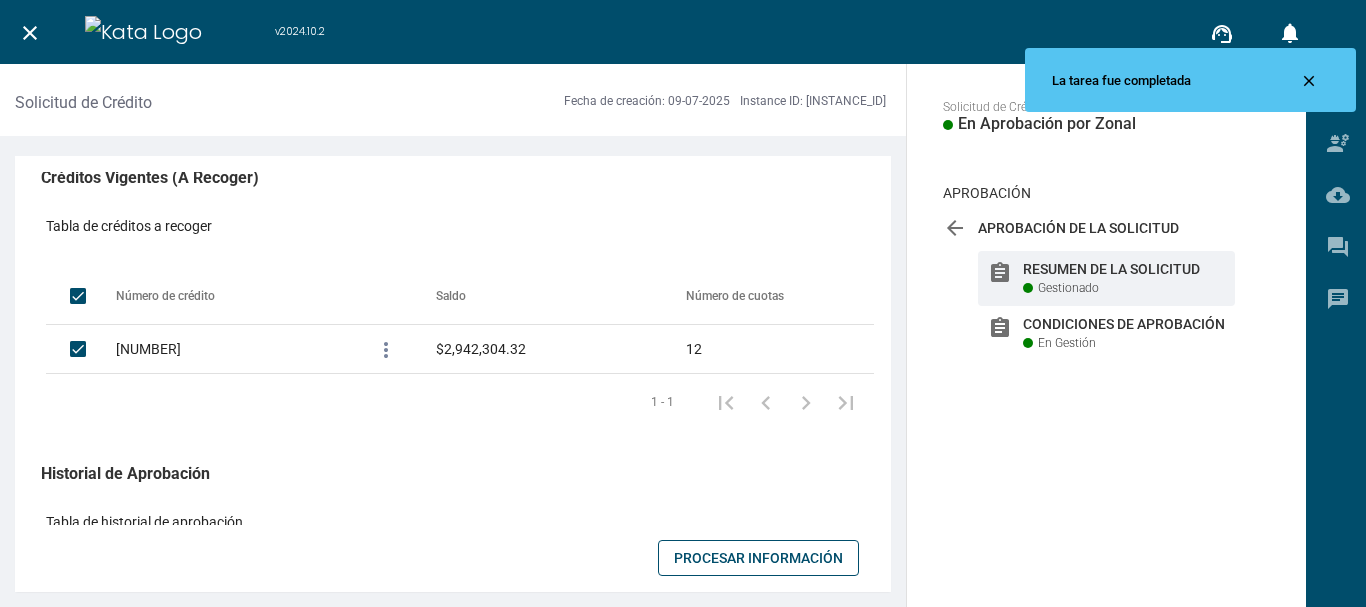 click on "Condiciones de Aprobación" at bounding box center [1124, 269] 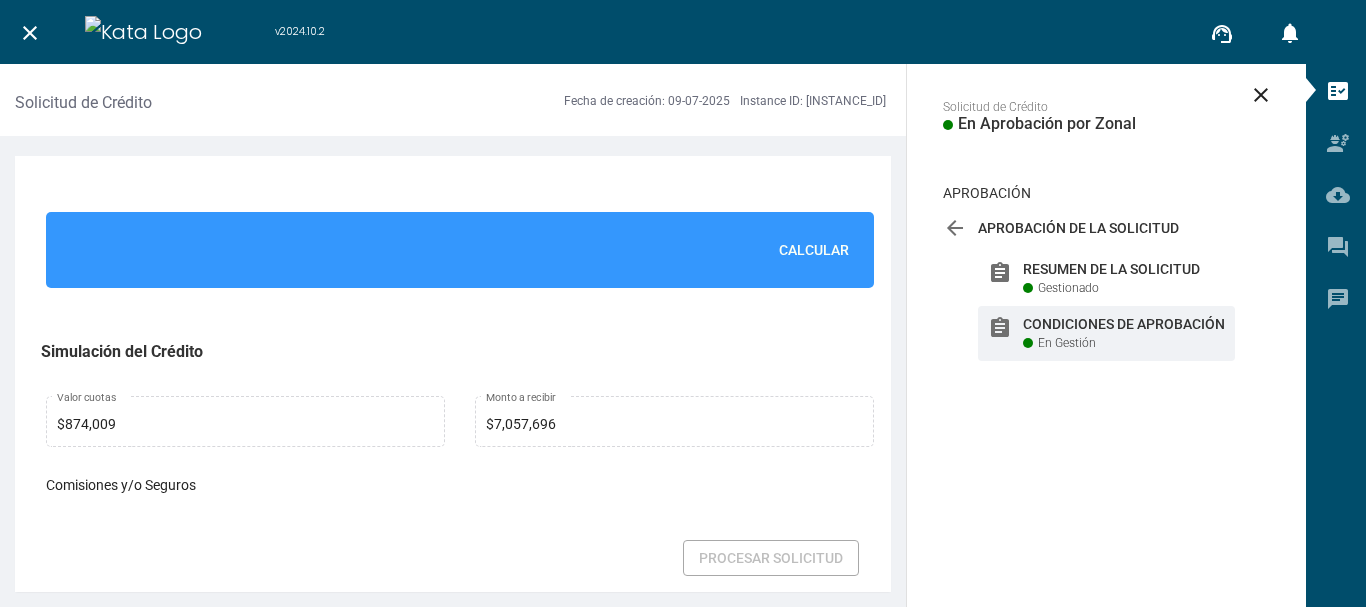 scroll, scrollTop: 1540, scrollLeft: 0, axis: vertical 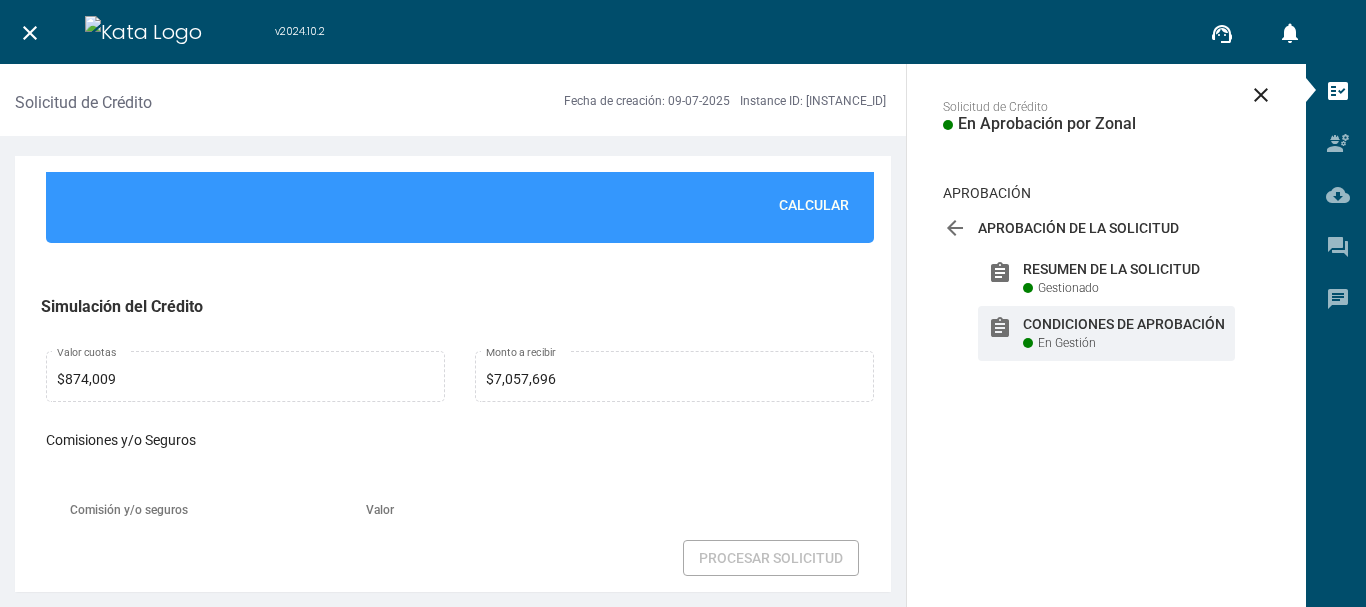 click on "Calcular" at bounding box center (460, 205) 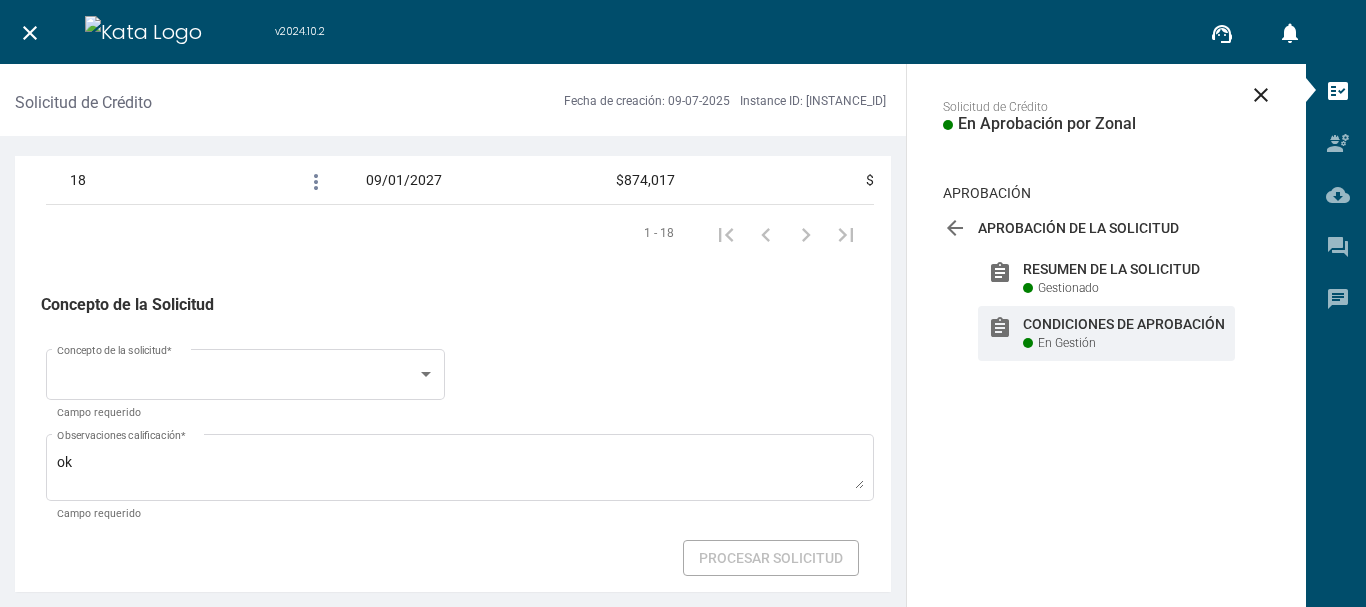 scroll, scrollTop: 3313, scrollLeft: 0, axis: vertical 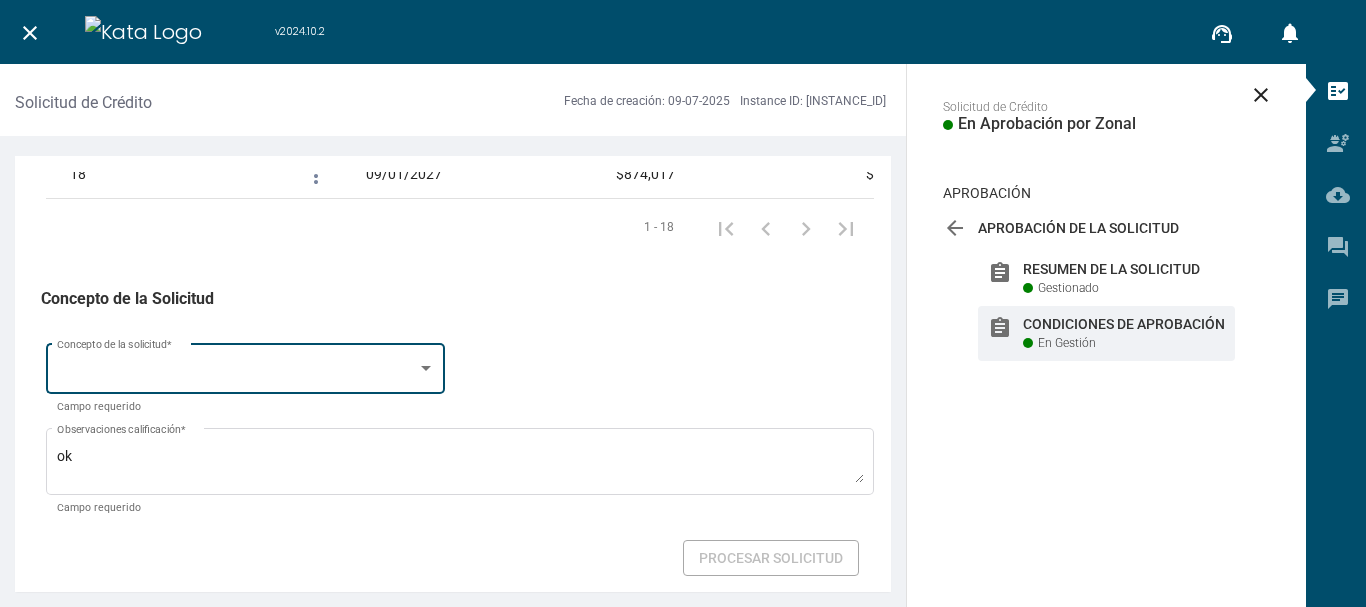 click at bounding box center [237, 372] 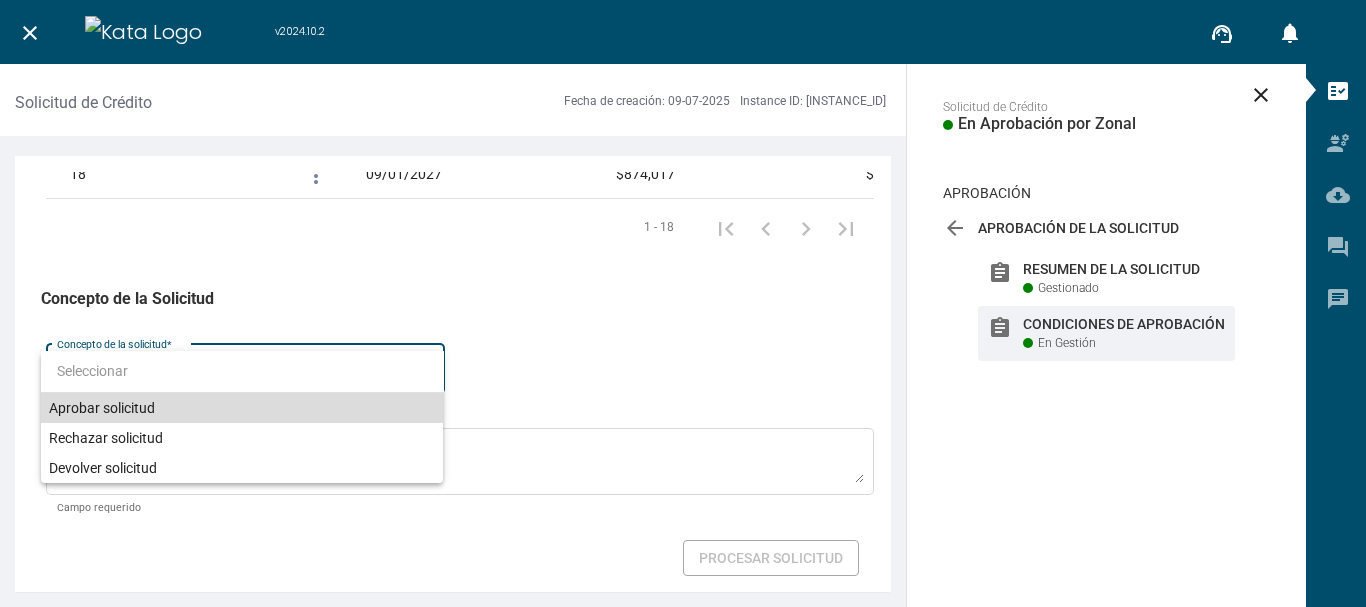 click on "Aprobar solicitud" at bounding box center (242, 408) 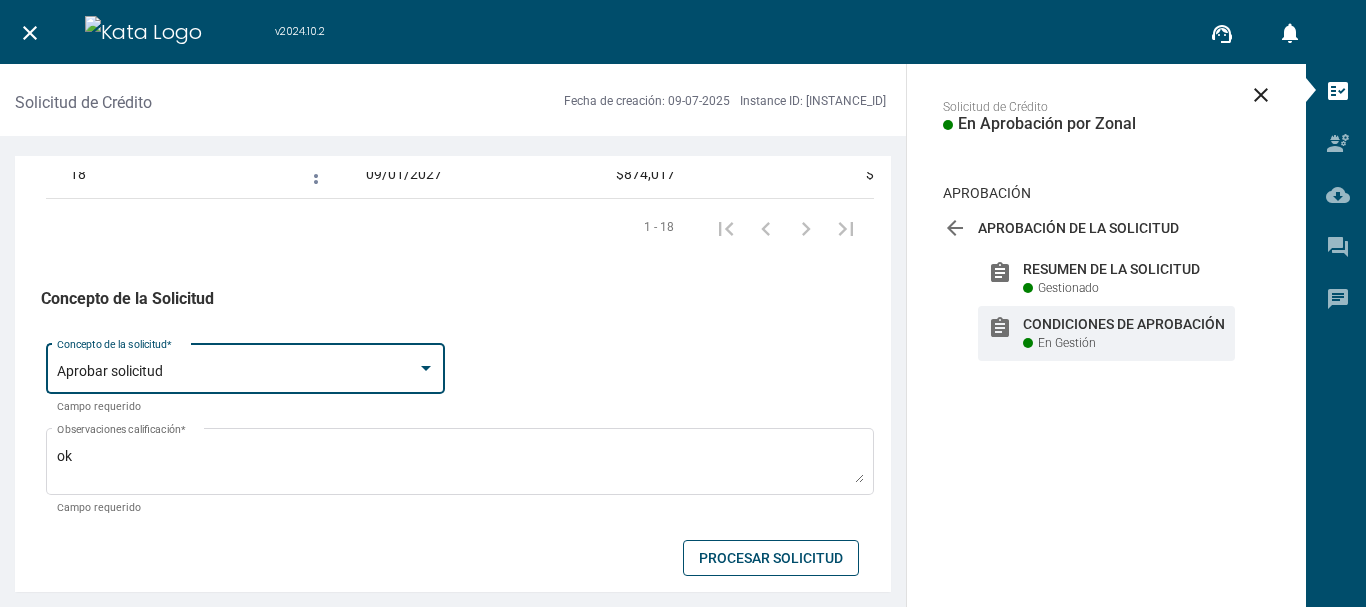 click on "Procesar Solicitud" at bounding box center [771, 558] 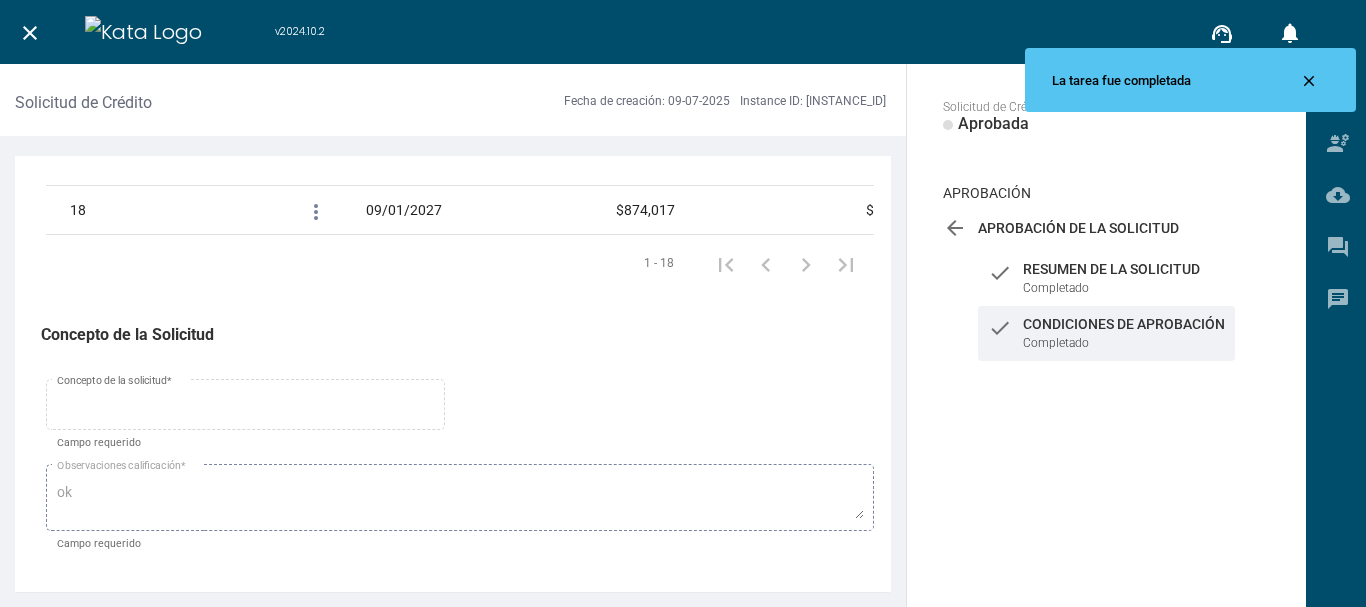 scroll, scrollTop: 3277, scrollLeft: 0, axis: vertical 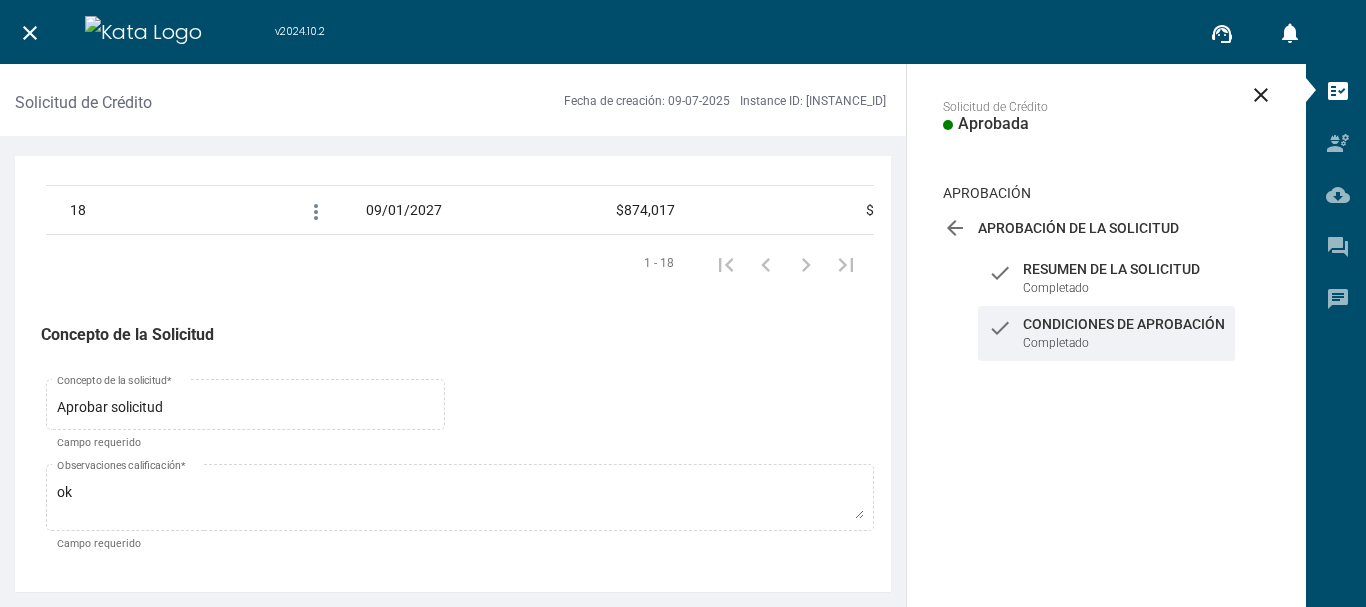 click on "close" at bounding box center [30, 33] 